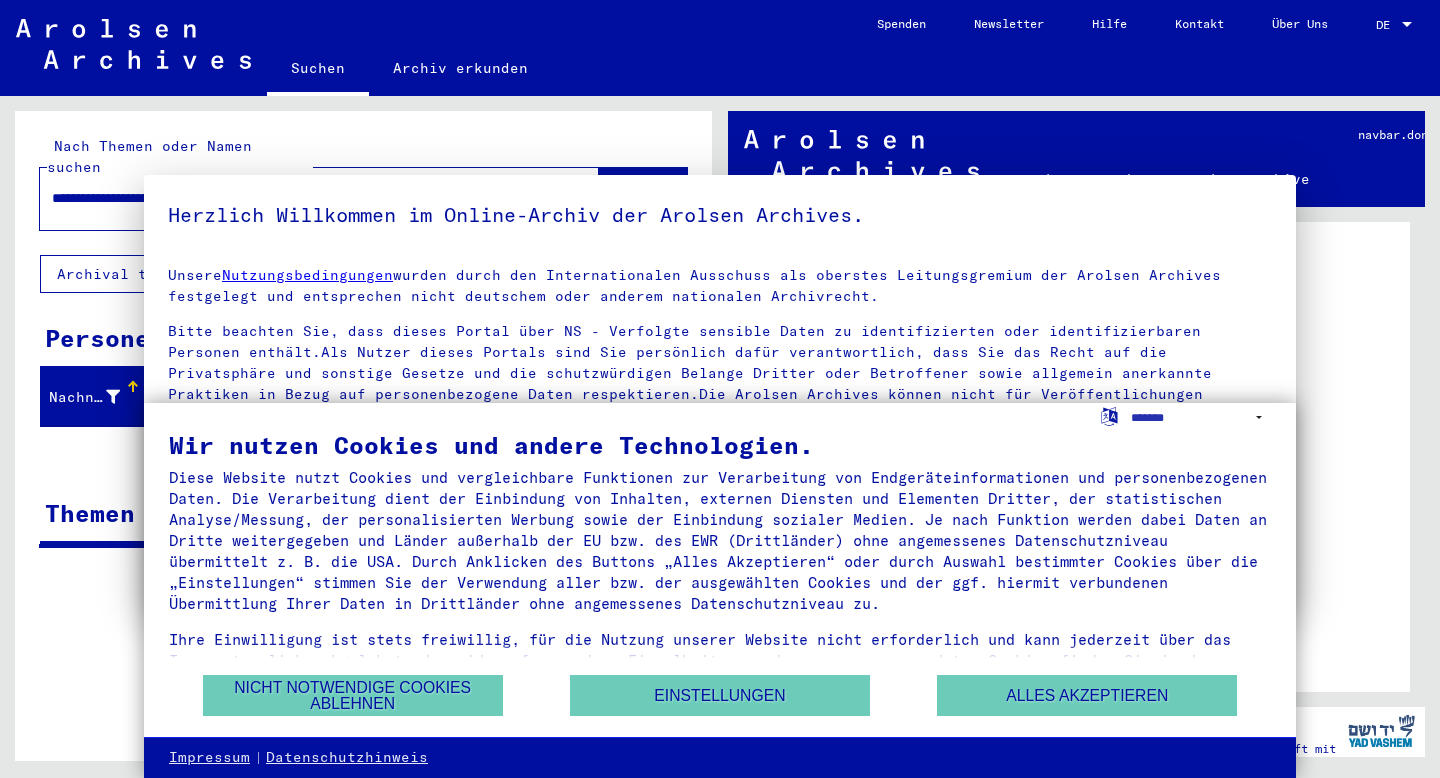 scroll, scrollTop: 0, scrollLeft: 0, axis: both 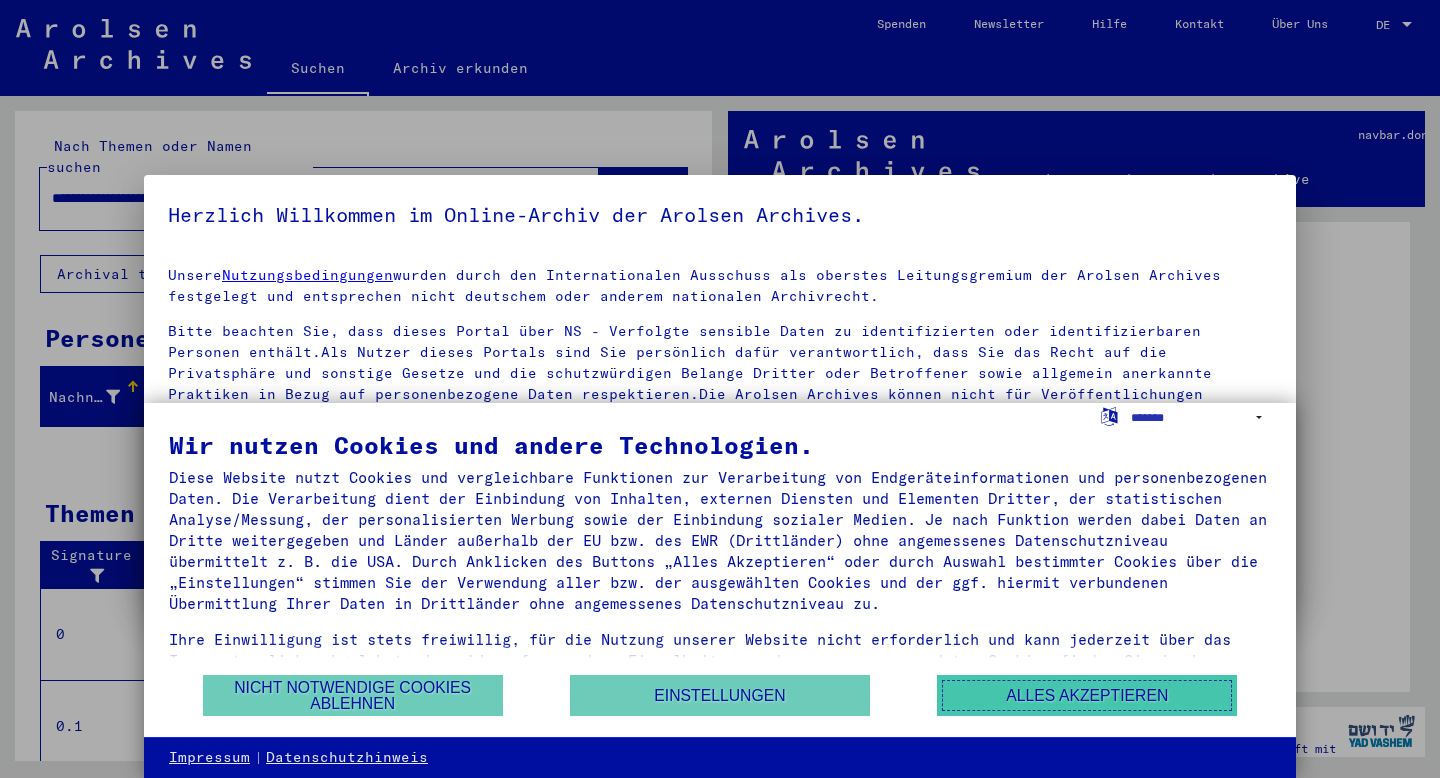 click on "Alles akzeptieren" at bounding box center [1087, 695] 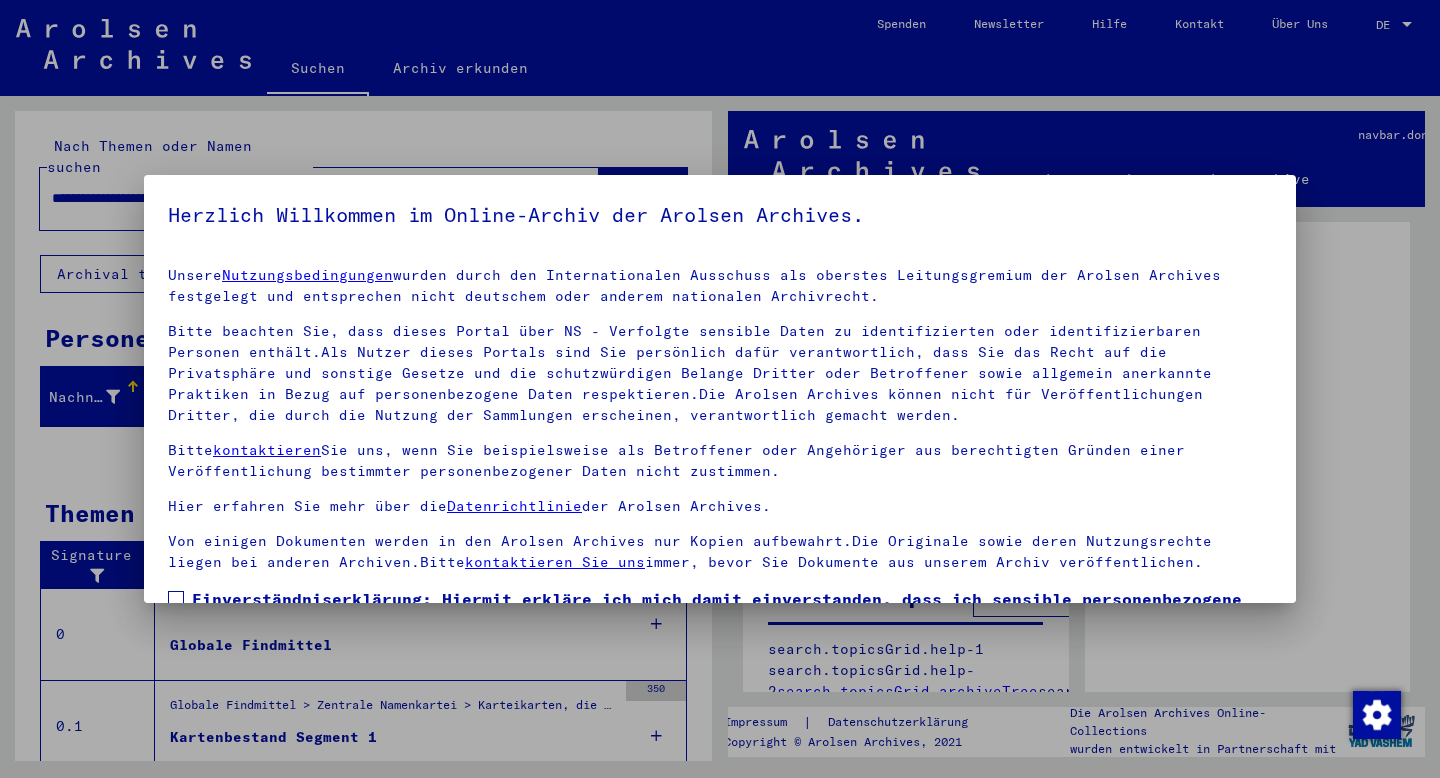 scroll, scrollTop: 152, scrollLeft: 0, axis: vertical 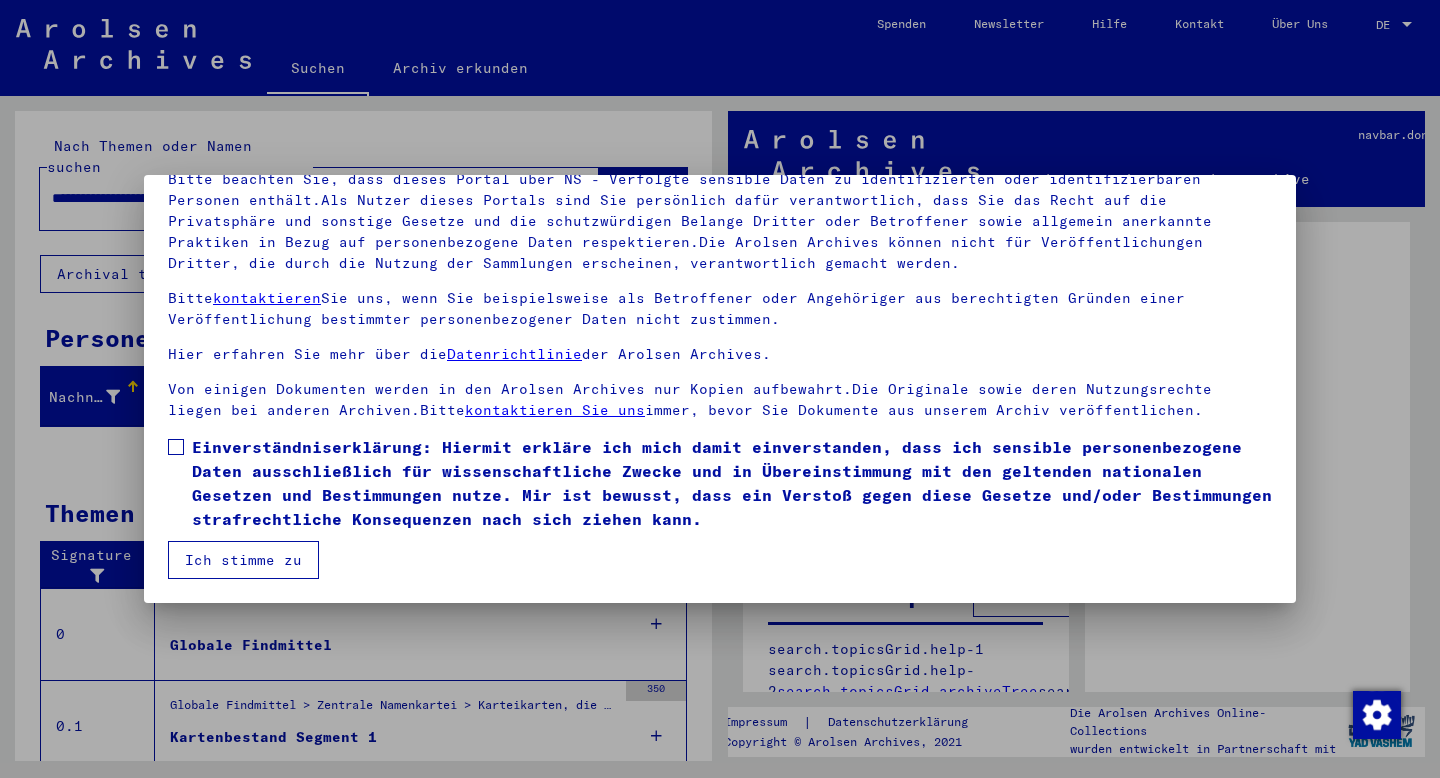 click on "Einverständniserklärung: Hiermit erkläre ich mich damit einverstanden, dass ich sensible personenbezogene Daten ausschließlich für wissenschaftliche Zwecke und in Übereinstimmung mit den geltenden nationalen Gesetzen und Bestimmungen nutze. Mir ist bewusst, dass ein Verstoß gegen diese Gesetze und/oder Bestimmungen strafrechtliche Konsequenzen nach sich ziehen kann." at bounding box center (720, 483) 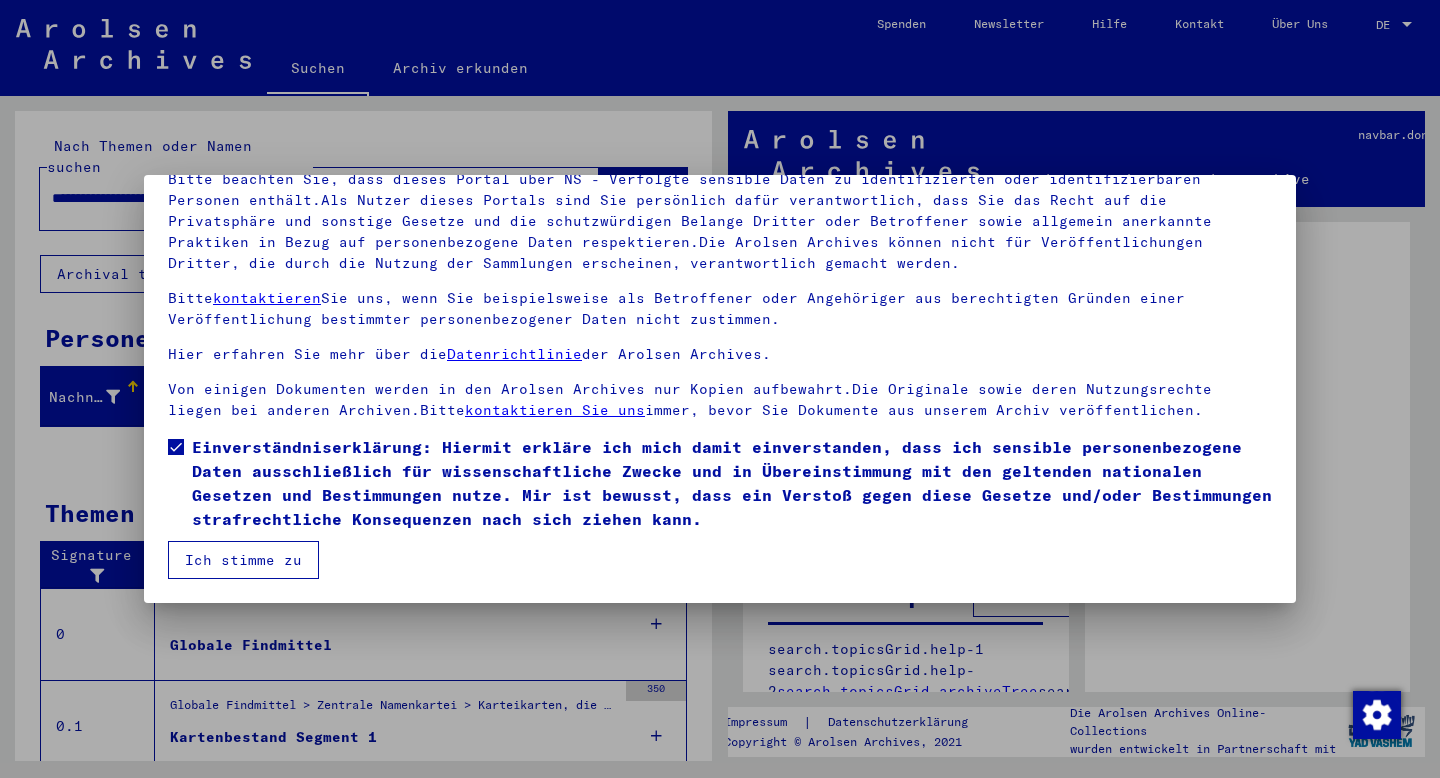 click on "Ich stimme zu" at bounding box center [243, 560] 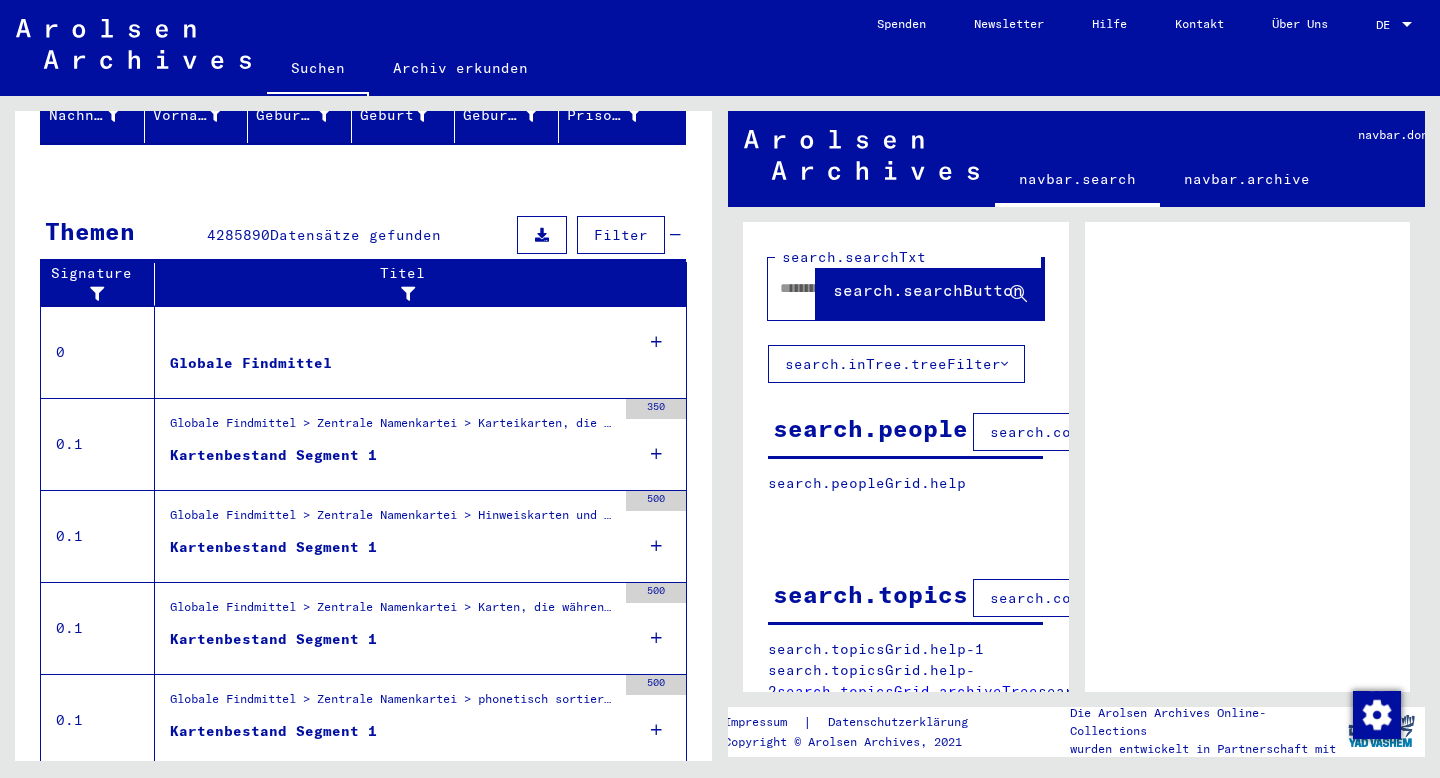 scroll, scrollTop: 325, scrollLeft: 0, axis: vertical 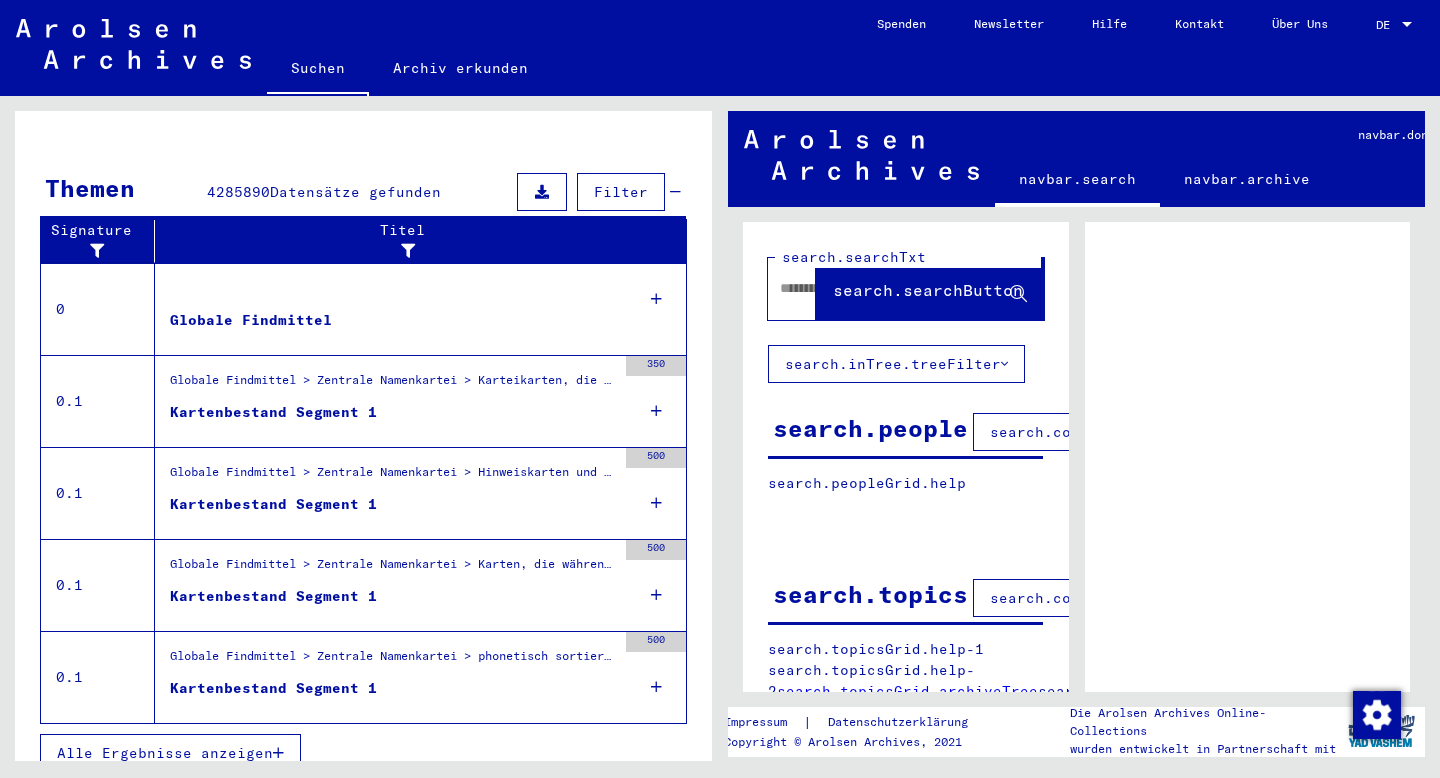 click on "Globale Findmittel > Zentrale Namenkartei > Karteikarten, die im Rahmen der sequentiellen Massendigitalisierung in      1996/97 gescannt wurden > Kartenbestand Segmente 1 und folgende" at bounding box center [170, 284] 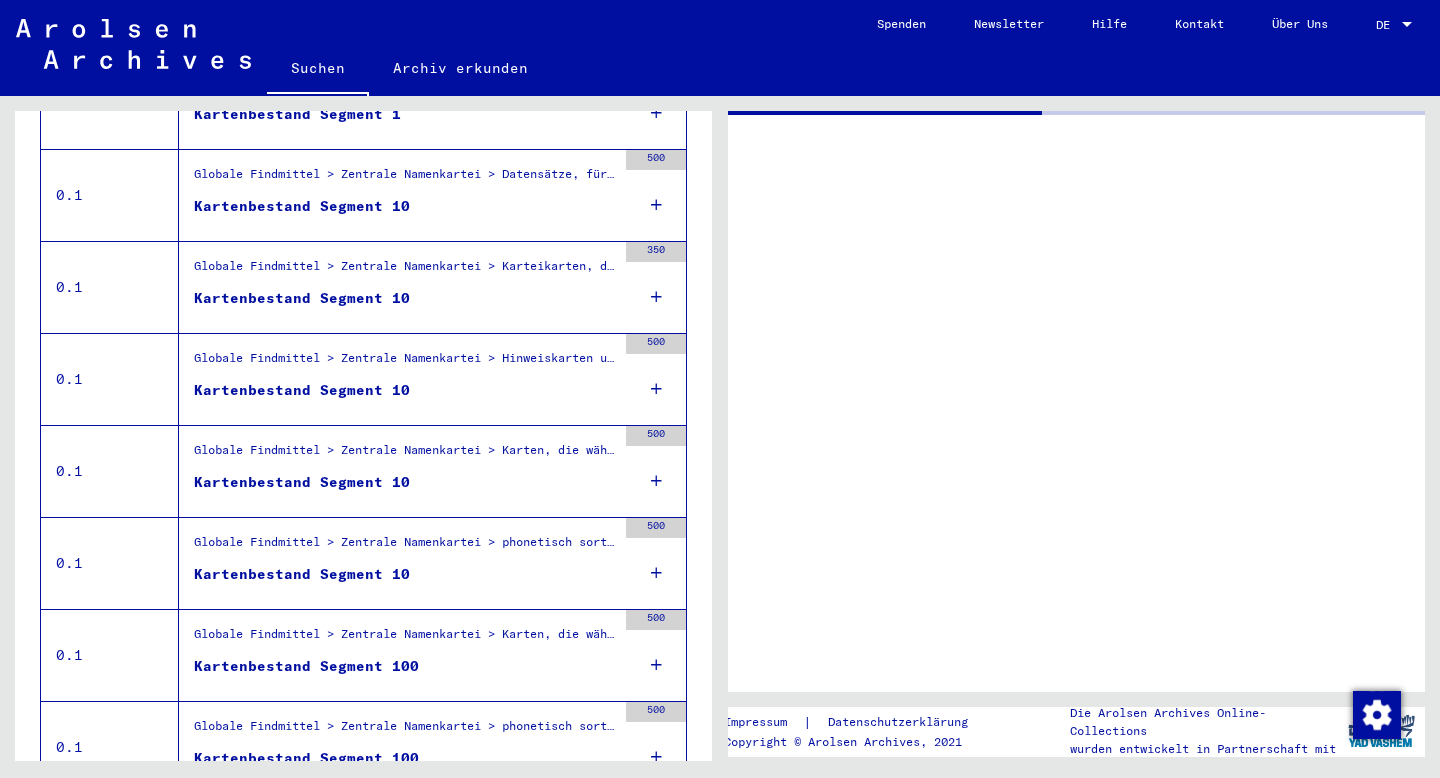 scroll, scrollTop: 1018, scrollLeft: 0, axis: vertical 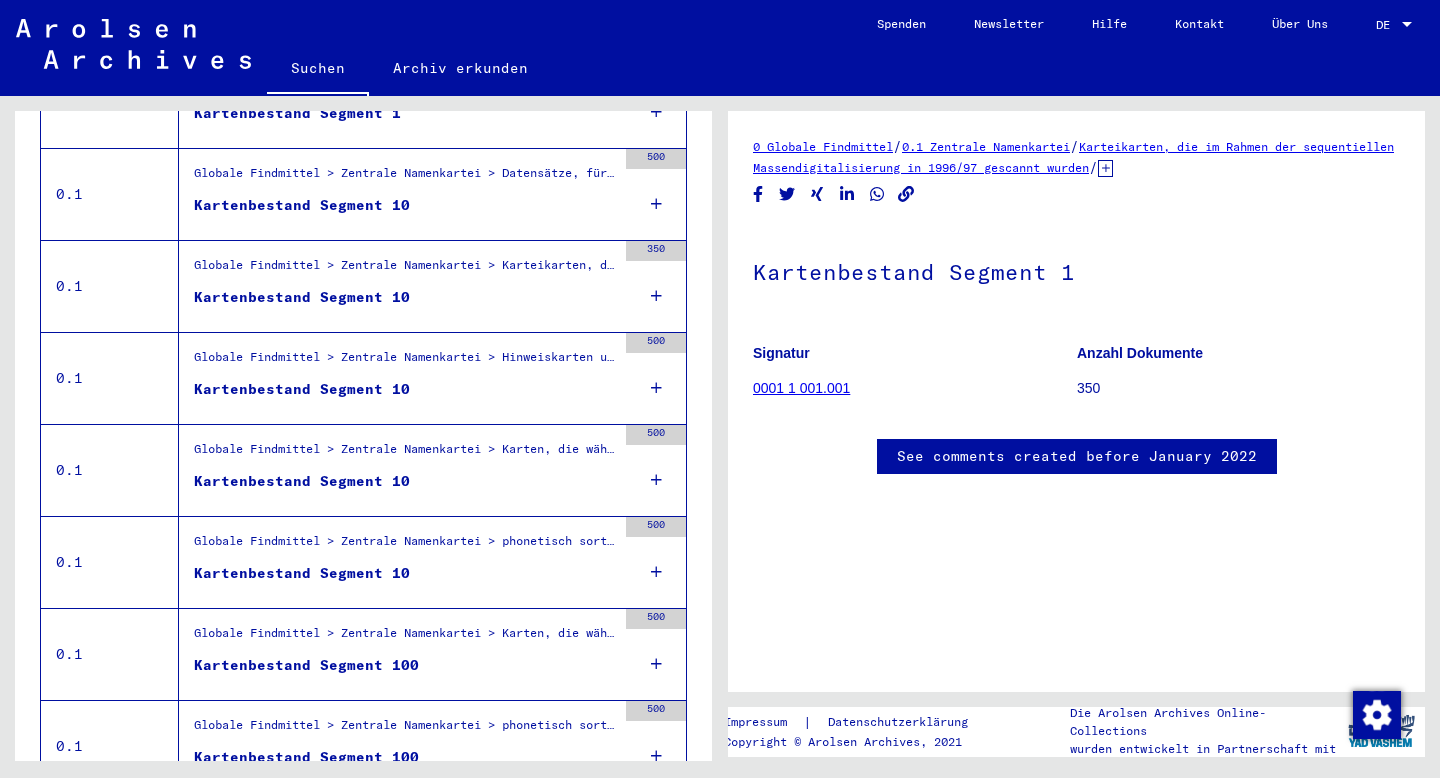 click on "0001 1 001.001" at bounding box center (801, 388) 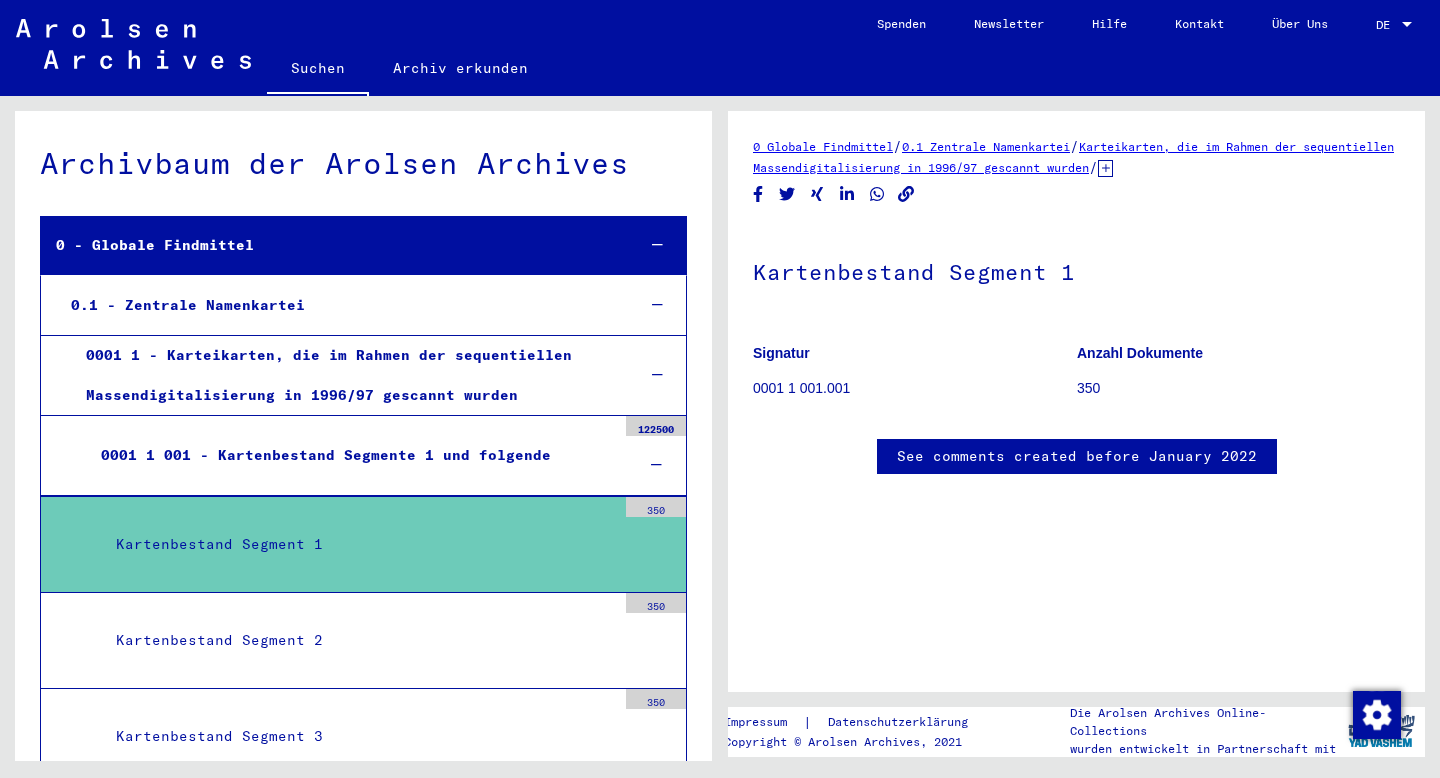 scroll, scrollTop: 0, scrollLeft: 0, axis: both 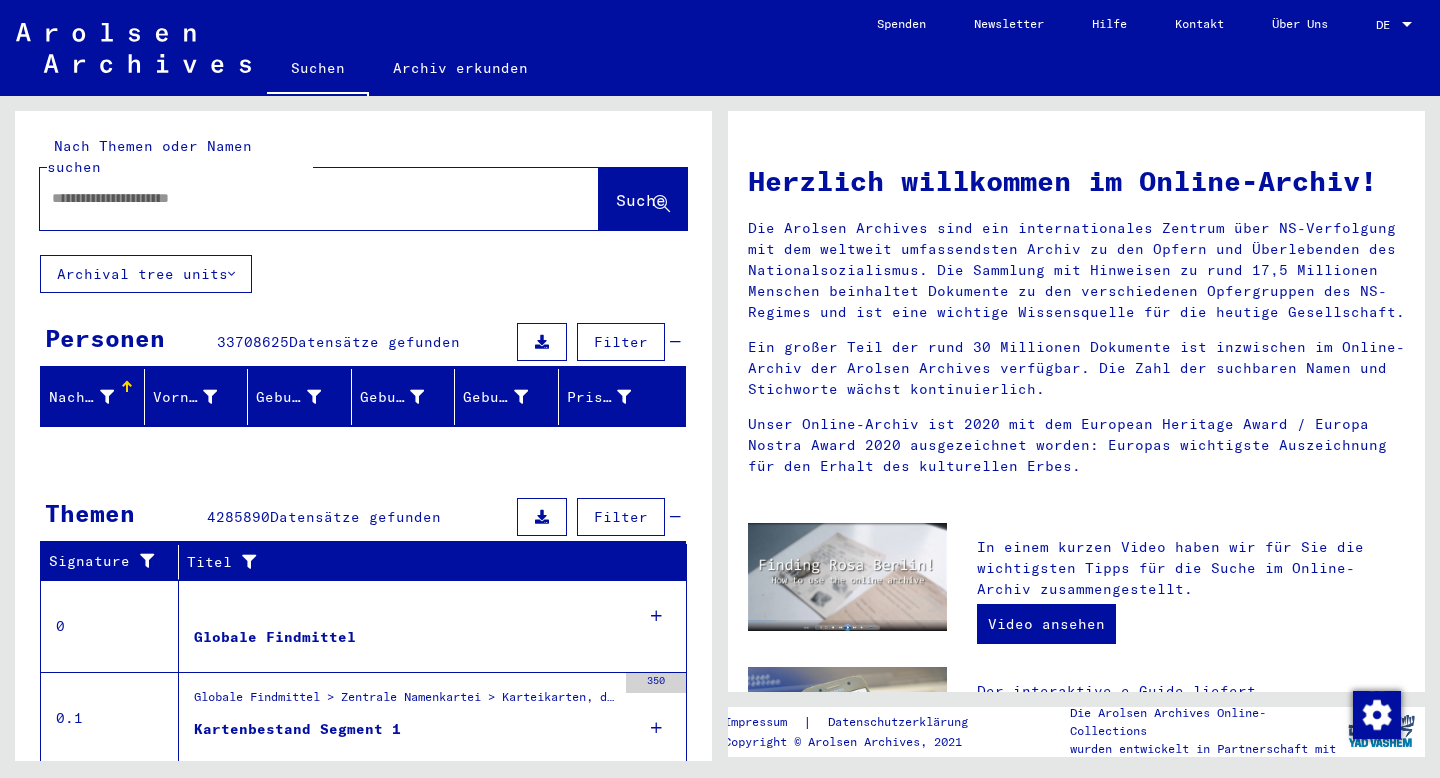 click at bounding box center [295, 198] 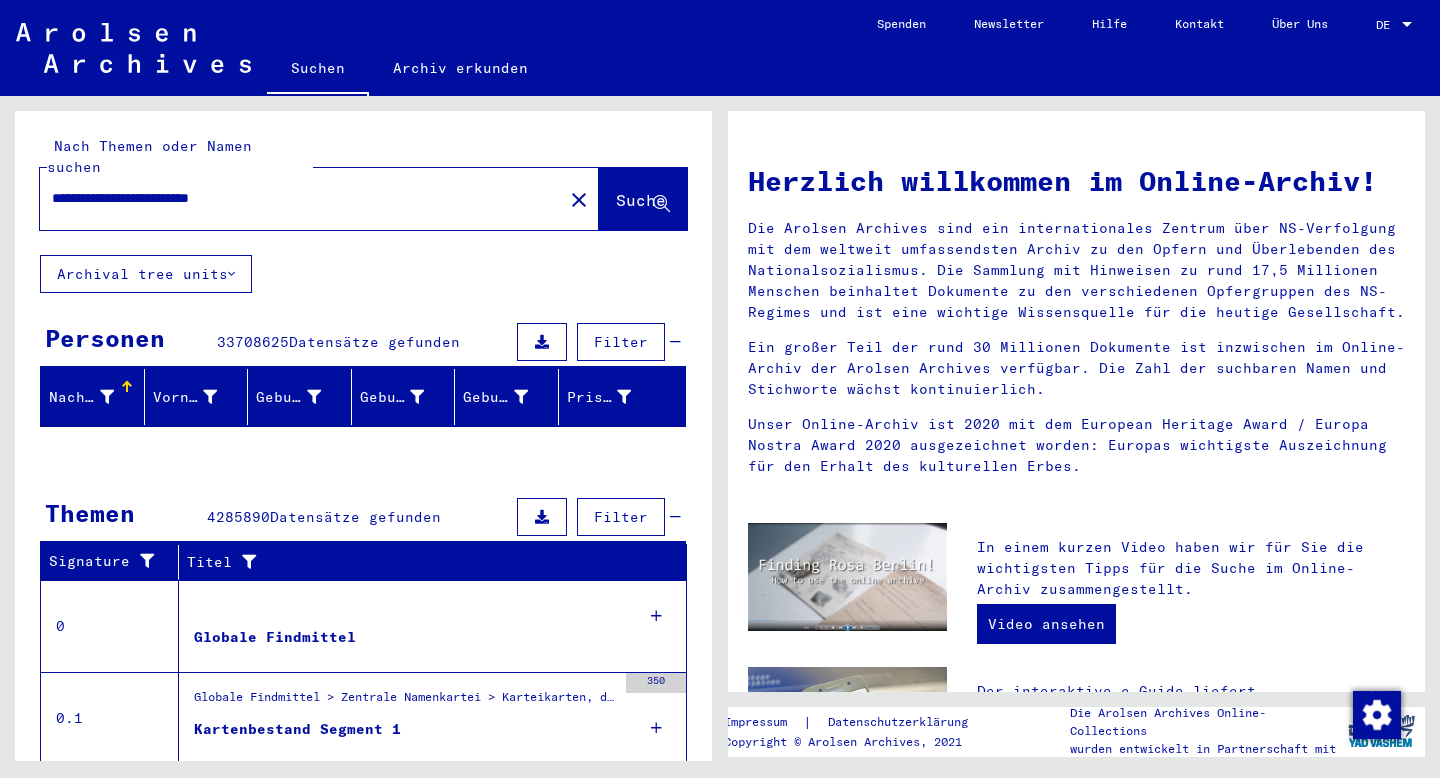 click on "Suche" at bounding box center (641, 200) 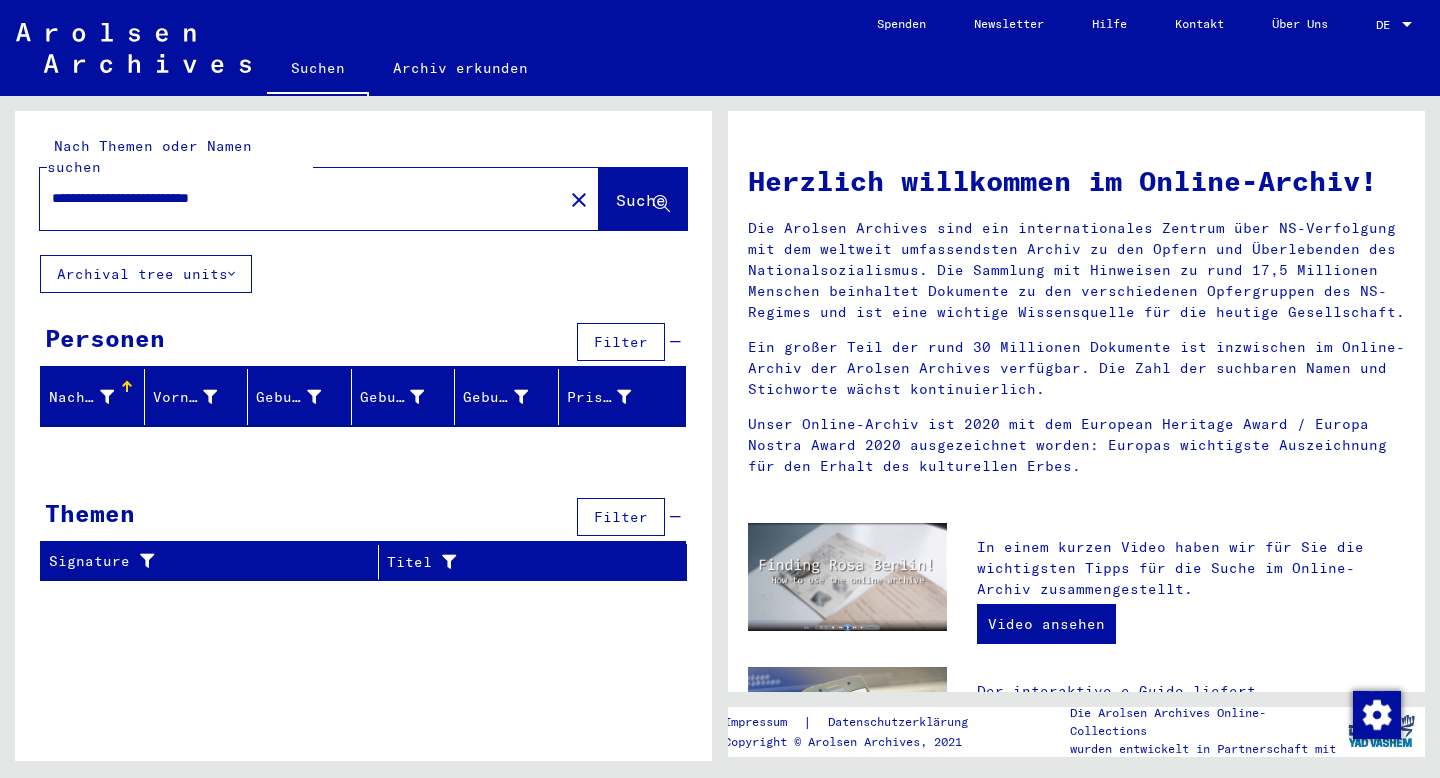 click on "**********" at bounding box center [295, 198] 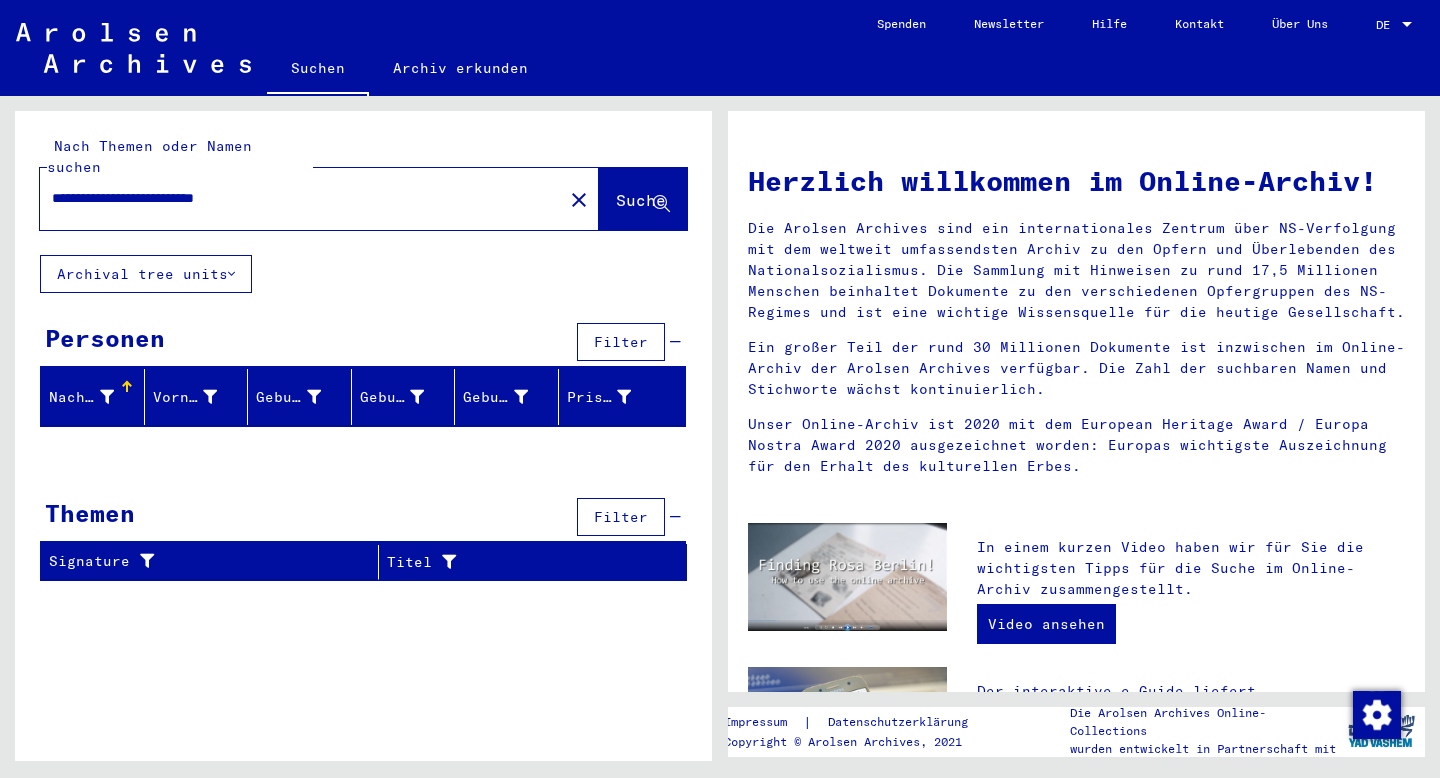 click on "Suche" at bounding box center [641, 200] 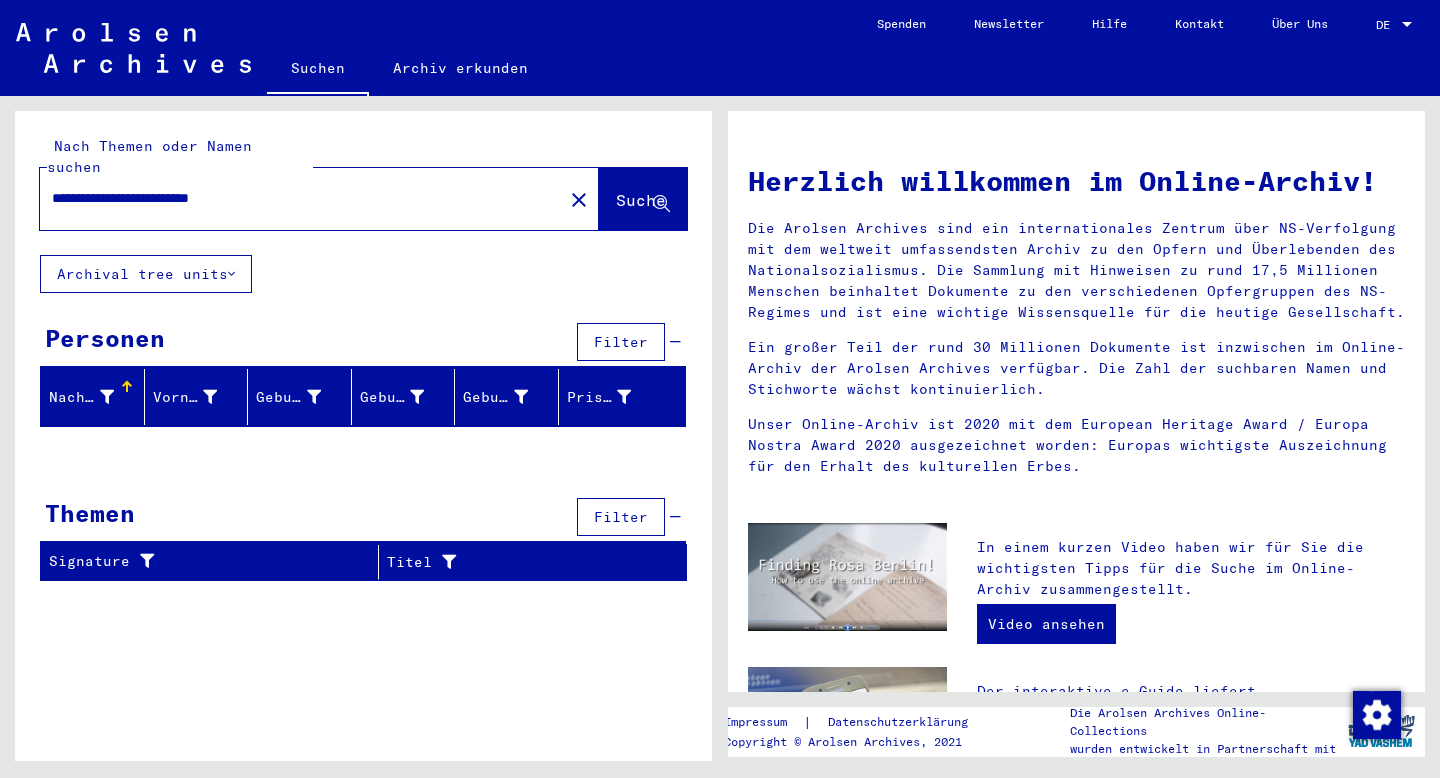 type on "**********" 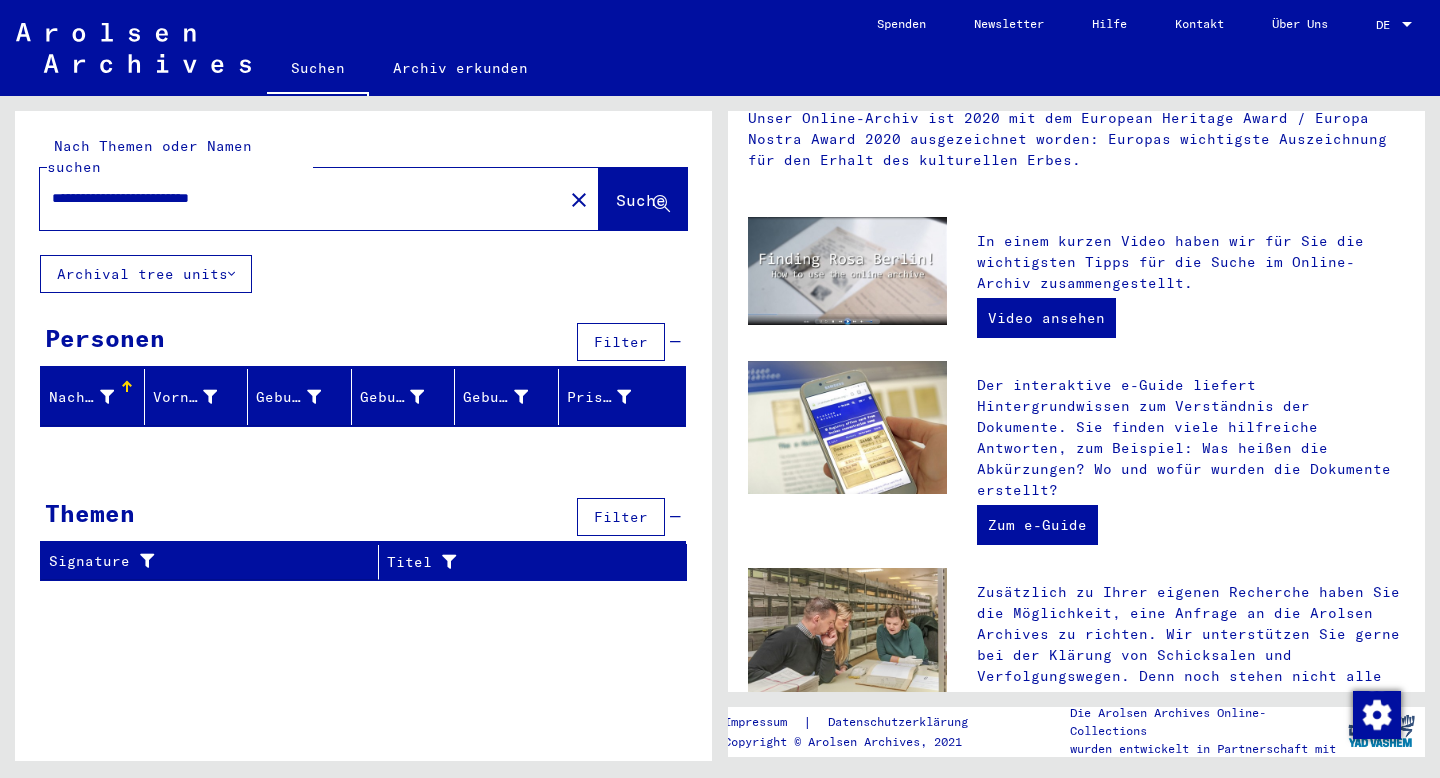 scroll, scrollTop: 669, scrollLeft: 0, axis: vertical 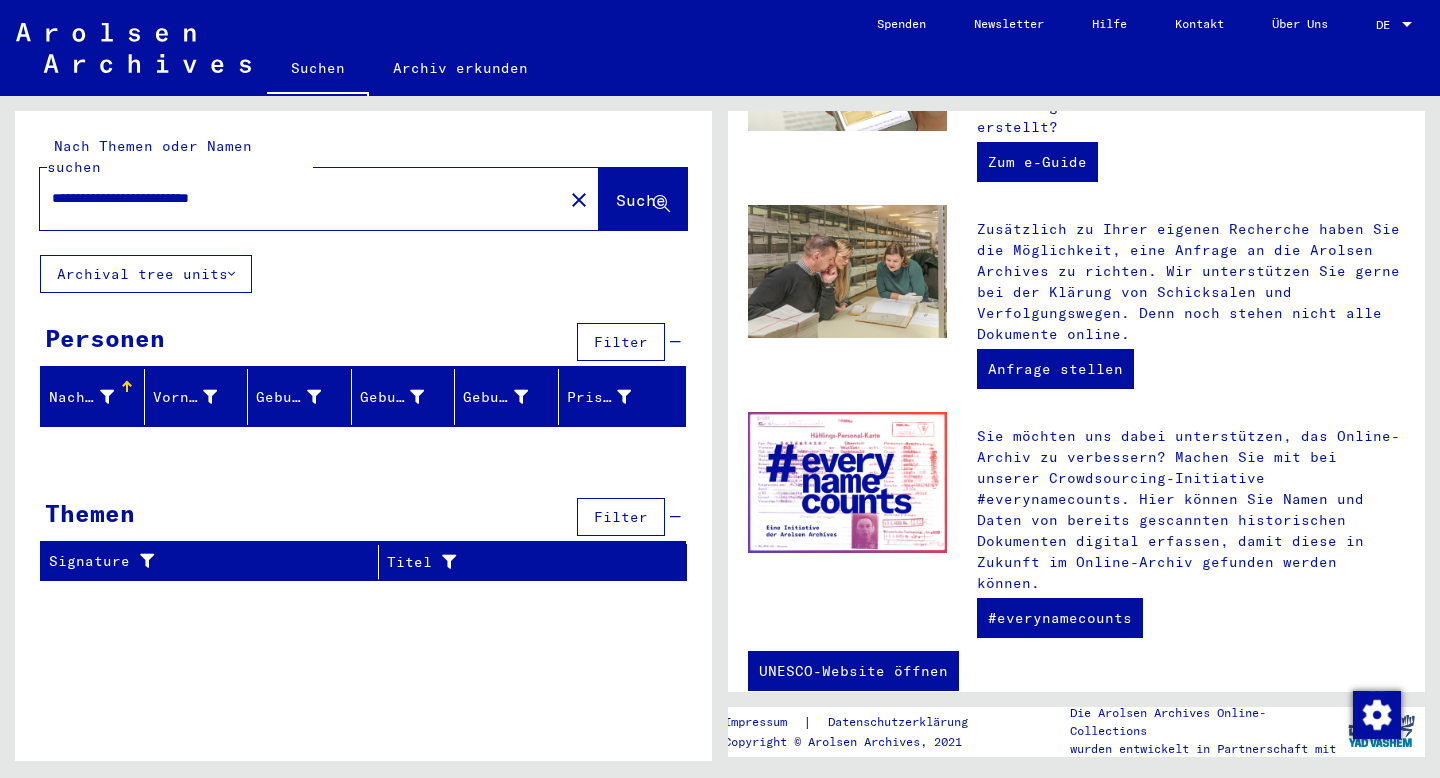 click on "Archival tree units" at bounding box center [146, 274] 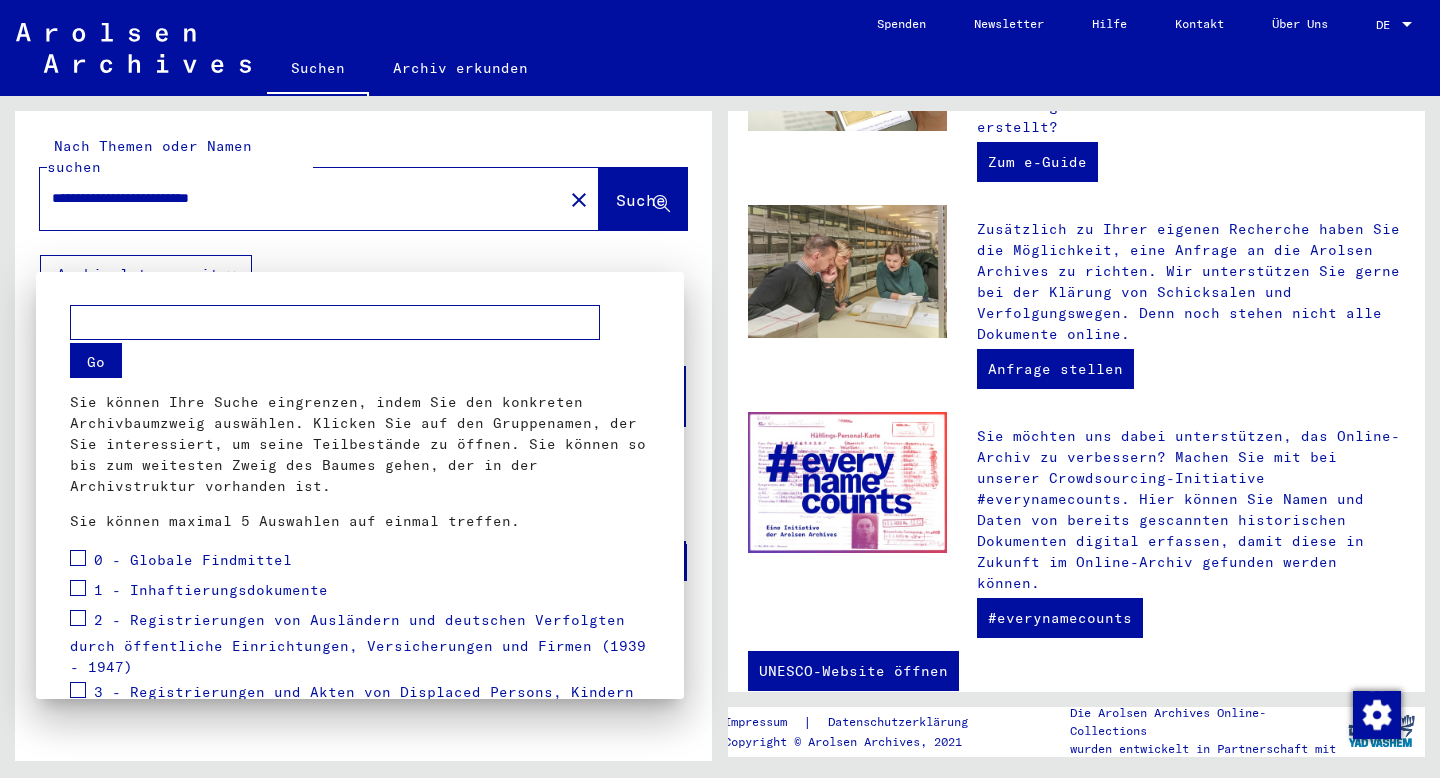 click at bounding box center (335, 322) 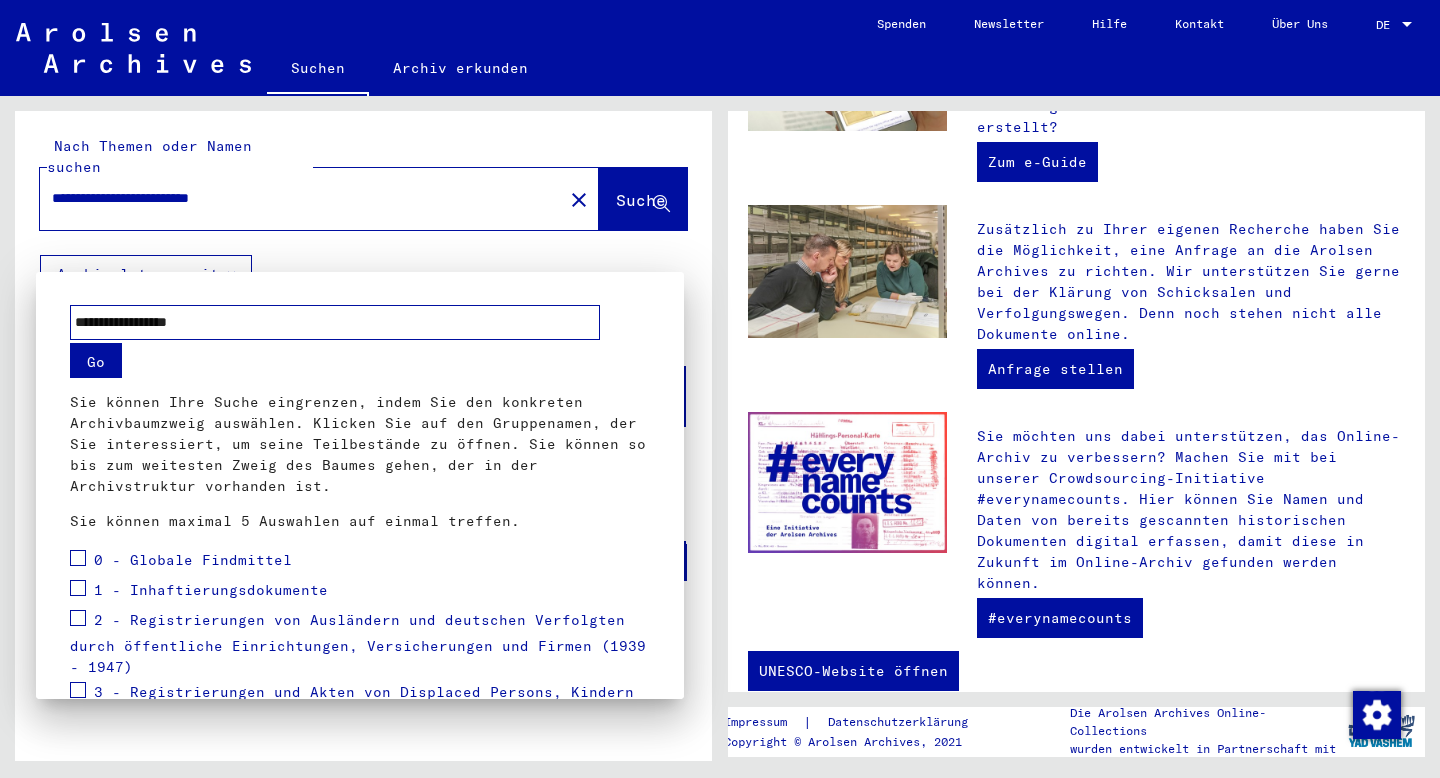click on "Go" at bounding box center (96, 360) 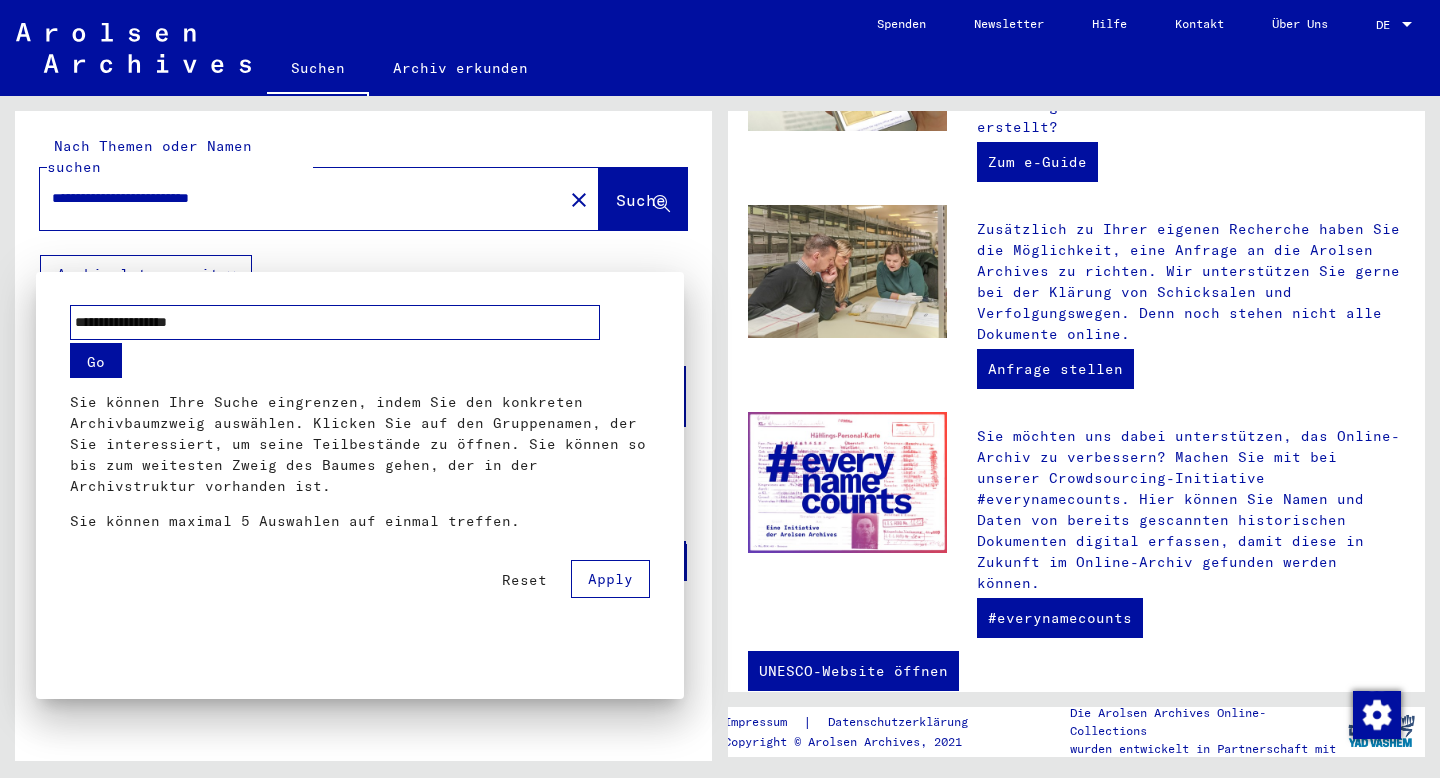 click on "**********" at bounding box center (335, 322) 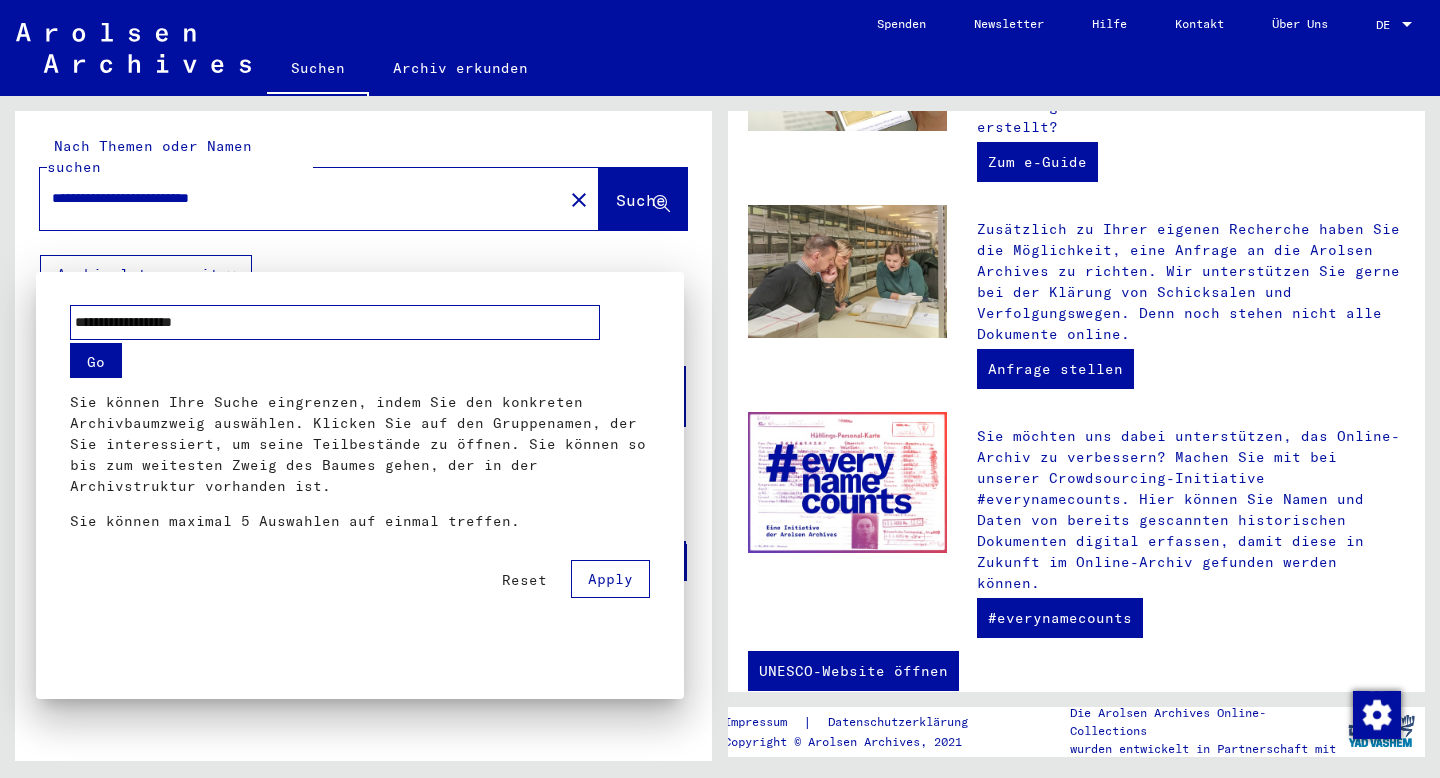 click on "Go" at bounding box center (96, 360) 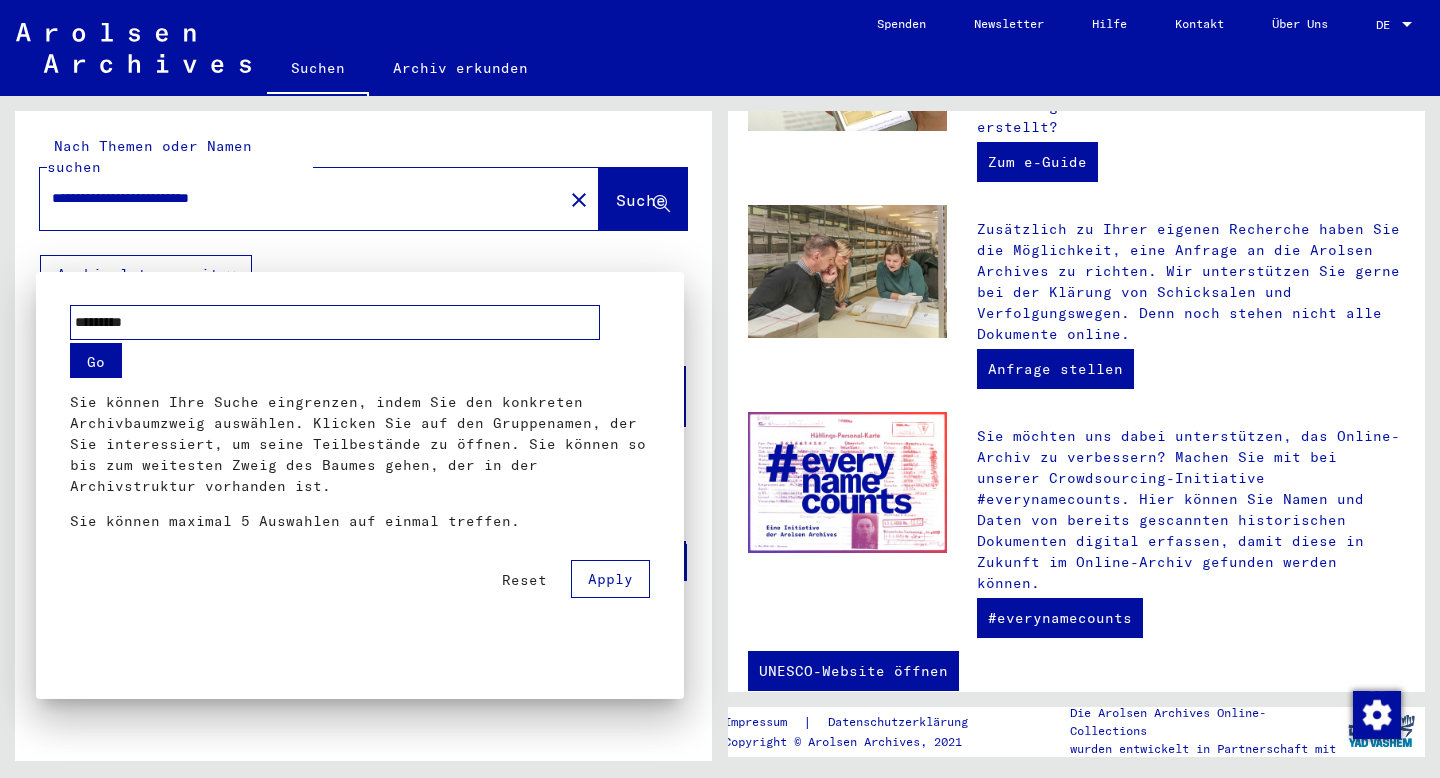 type on "*********" 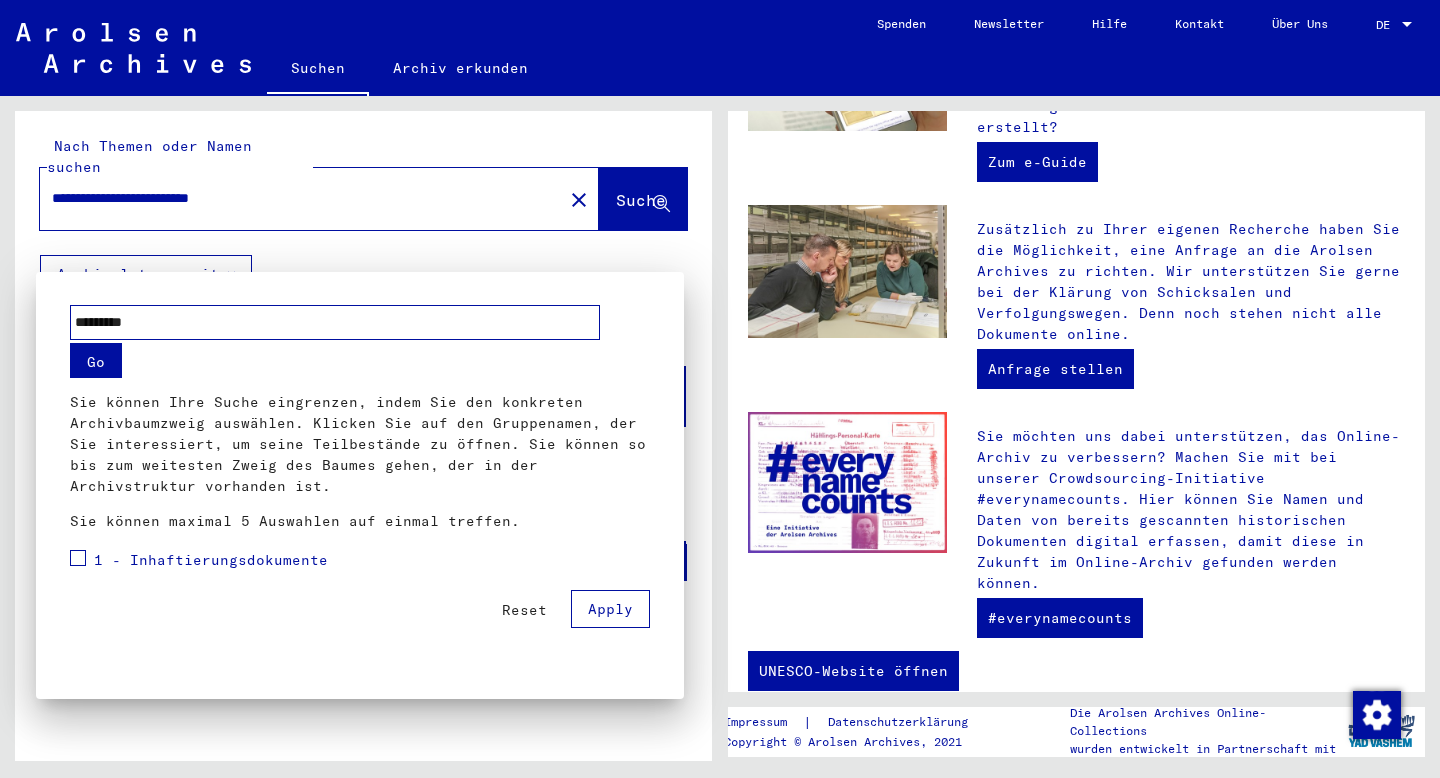 click on "1 - Inhaftierungsdokumente" at bounding box center (86, 546) 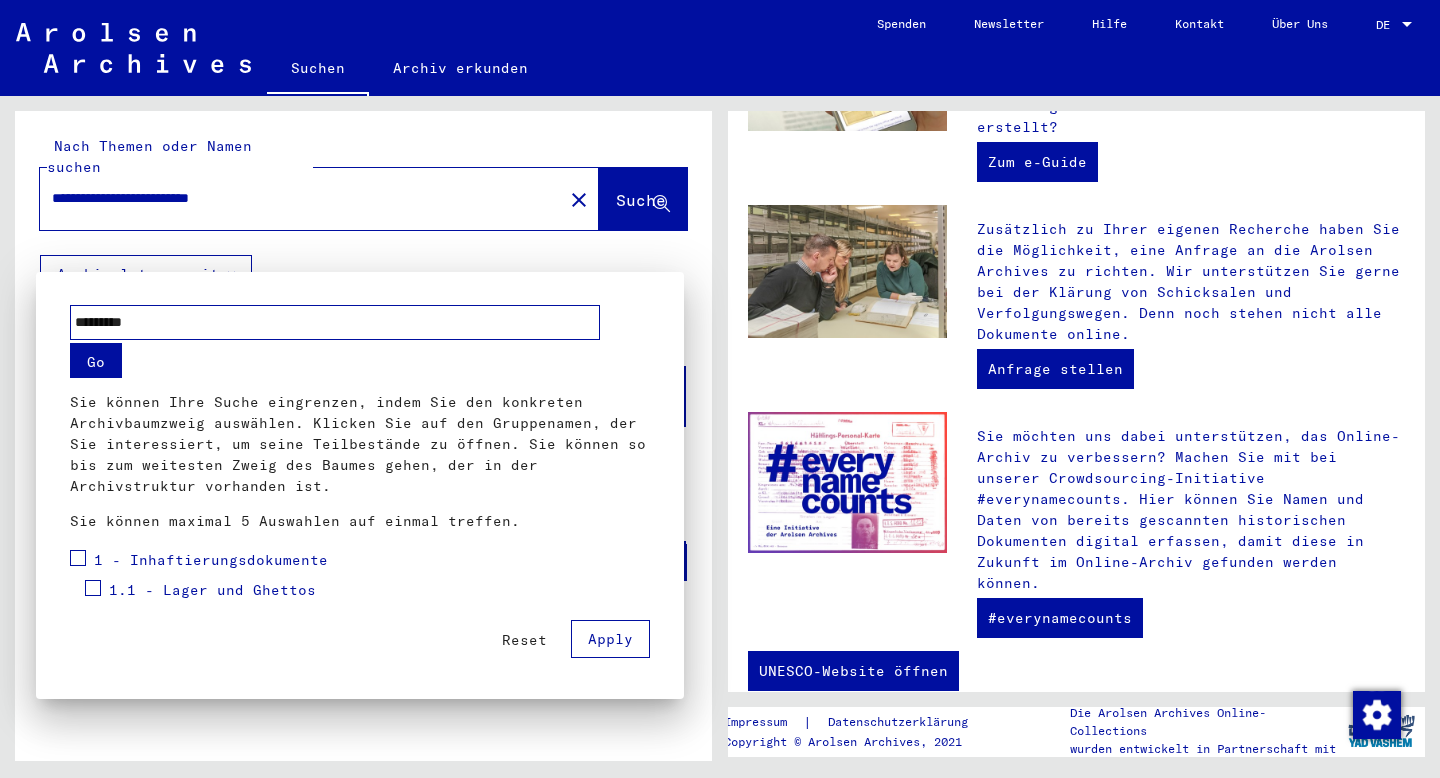 click on "1.1 - Lager und Ghettos" at bounding box center [101, 576] 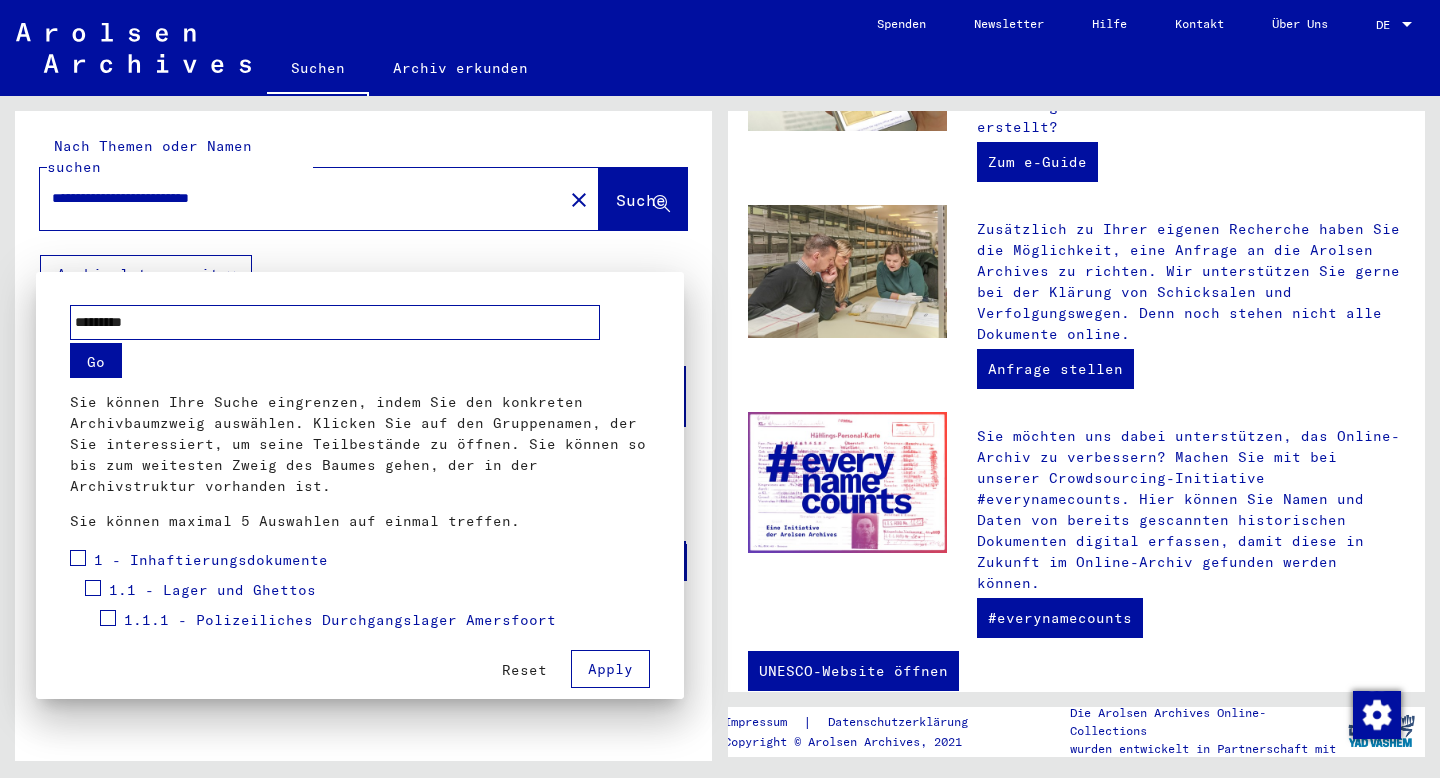 click on "1.1.1 - Polizeiliches Durchgangslager Amersfoort" at bounding box center [116, 606] 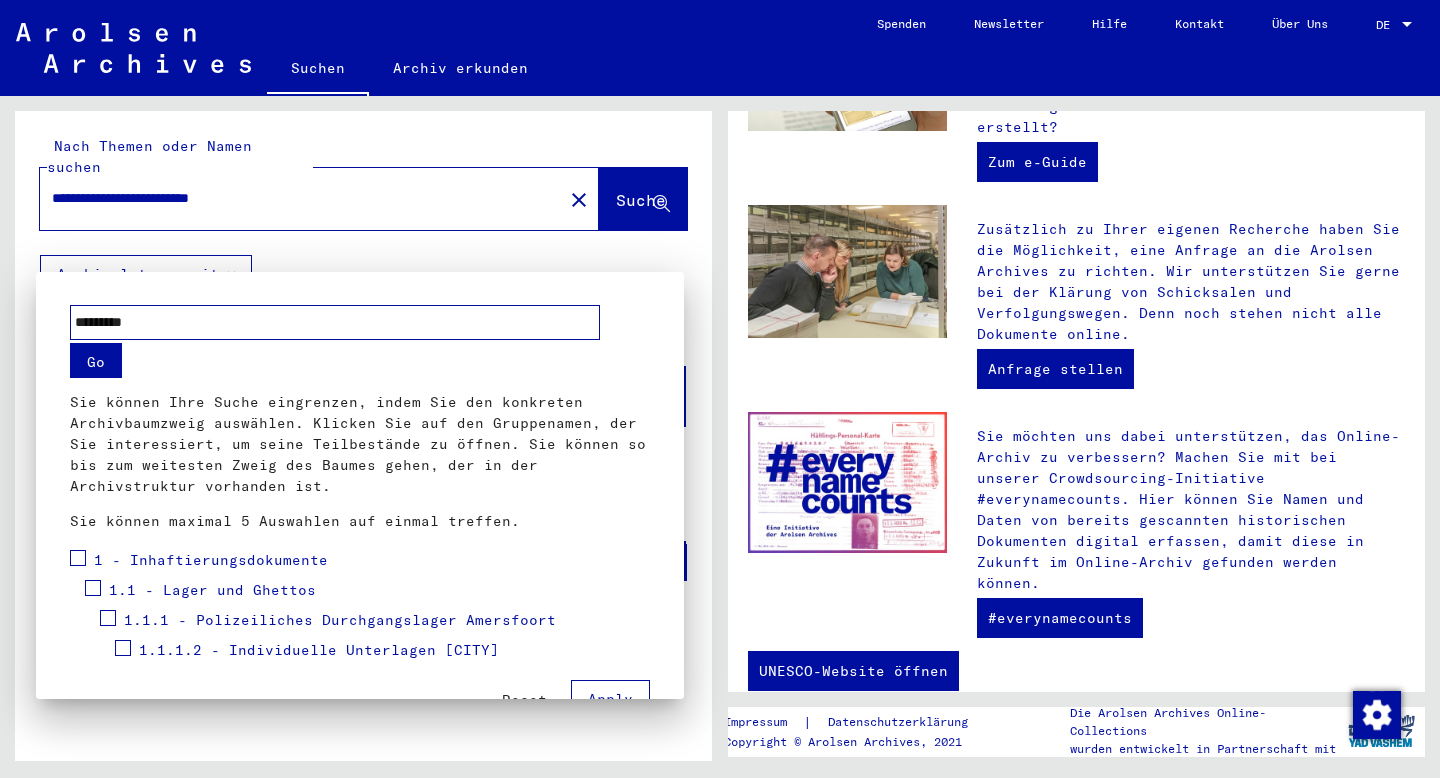 scroll, scrollTop: 53, scrollLeft: 0, axis: vertical 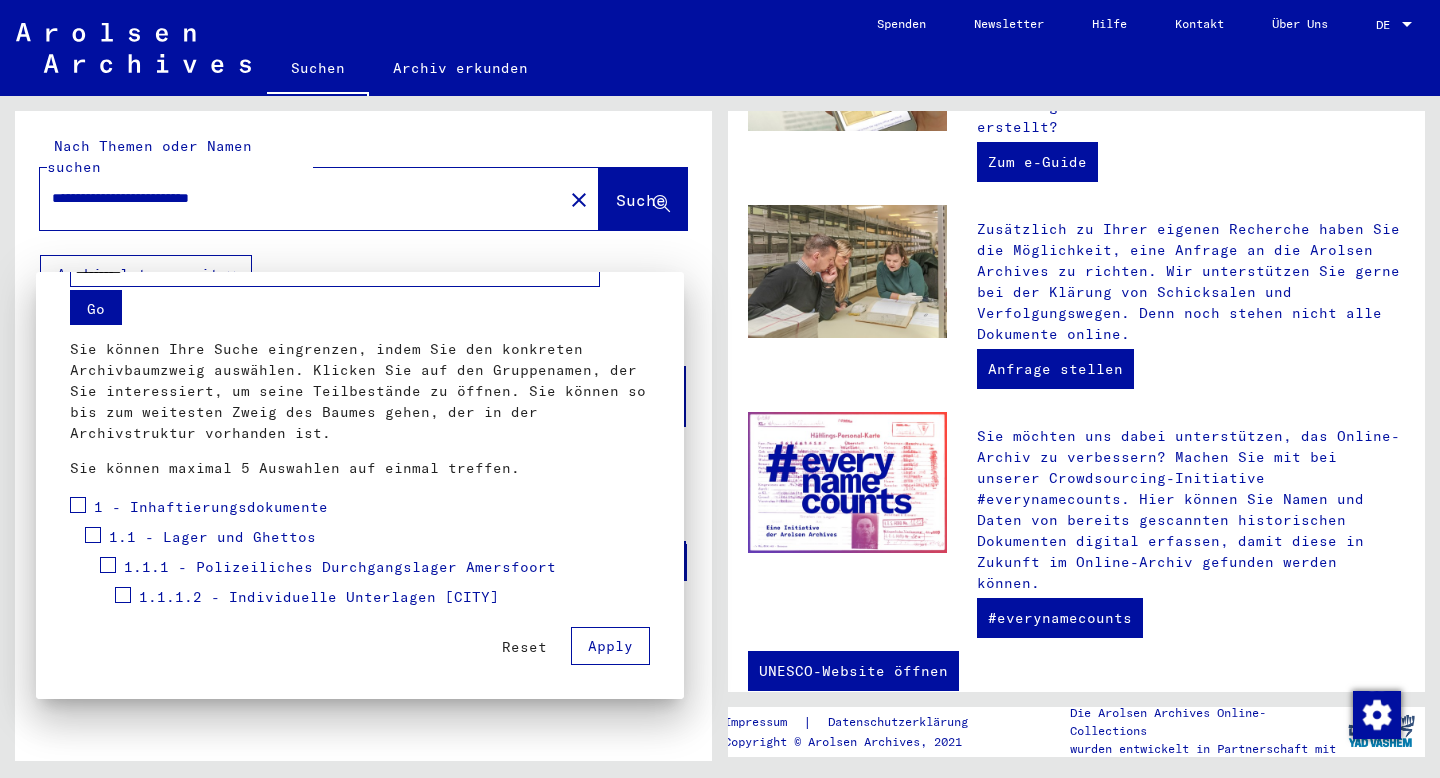 click on "1.1.1.2 - Individuelle Unterlagen [CITY]" at bounding box center (131, 583) 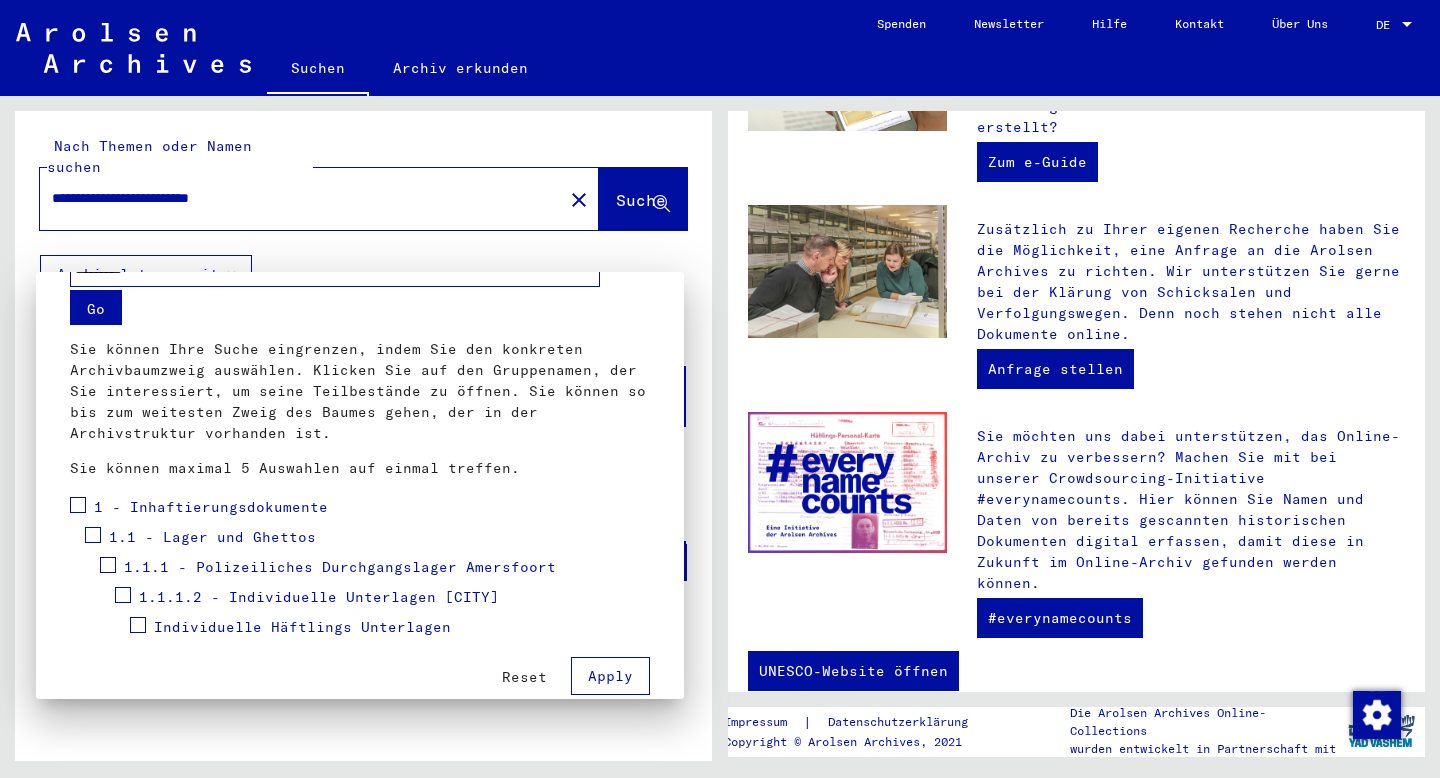 scroll, scrollTop: 83, scrollLeft: 0, axis: vertical 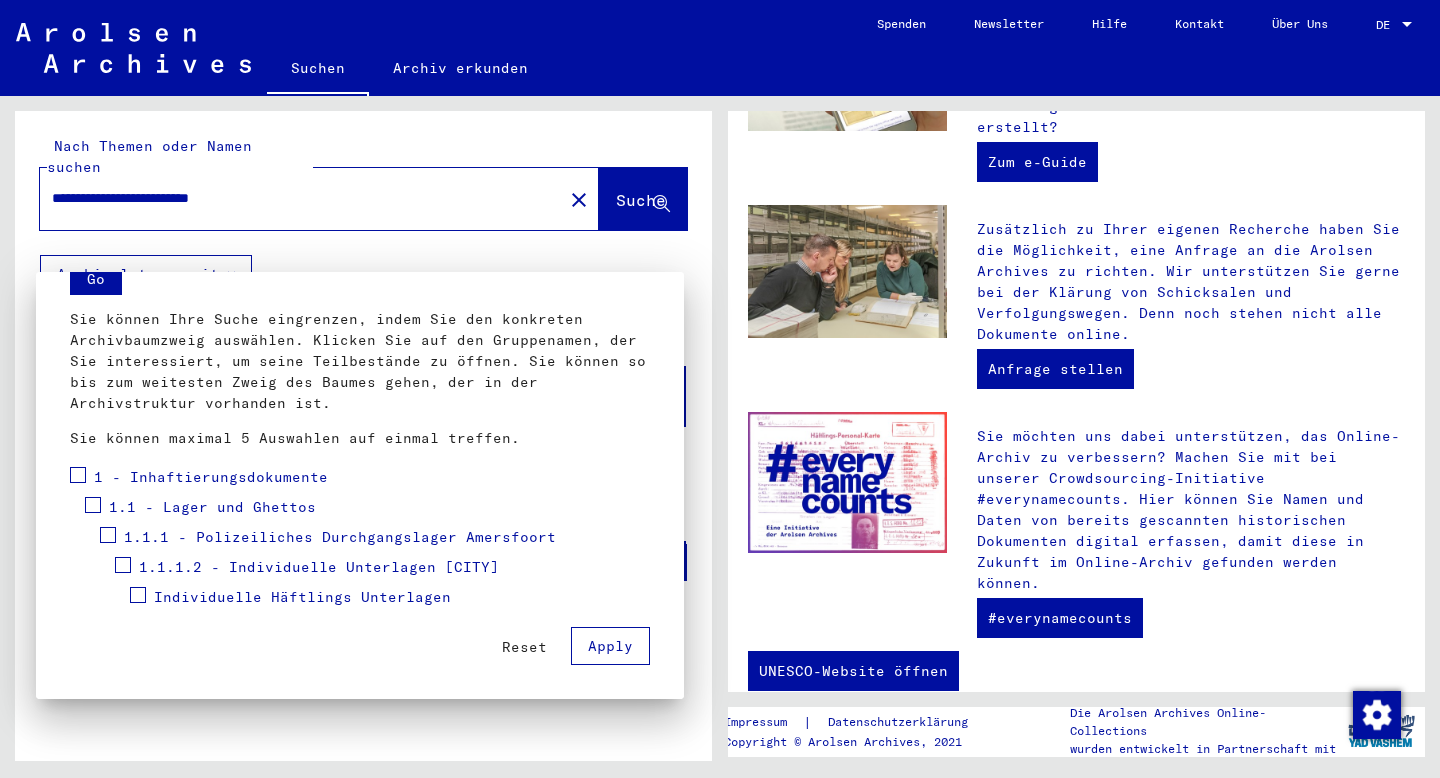 click on "Individuelle Häftlings Unterlagen" at bounding box center (290, 598) 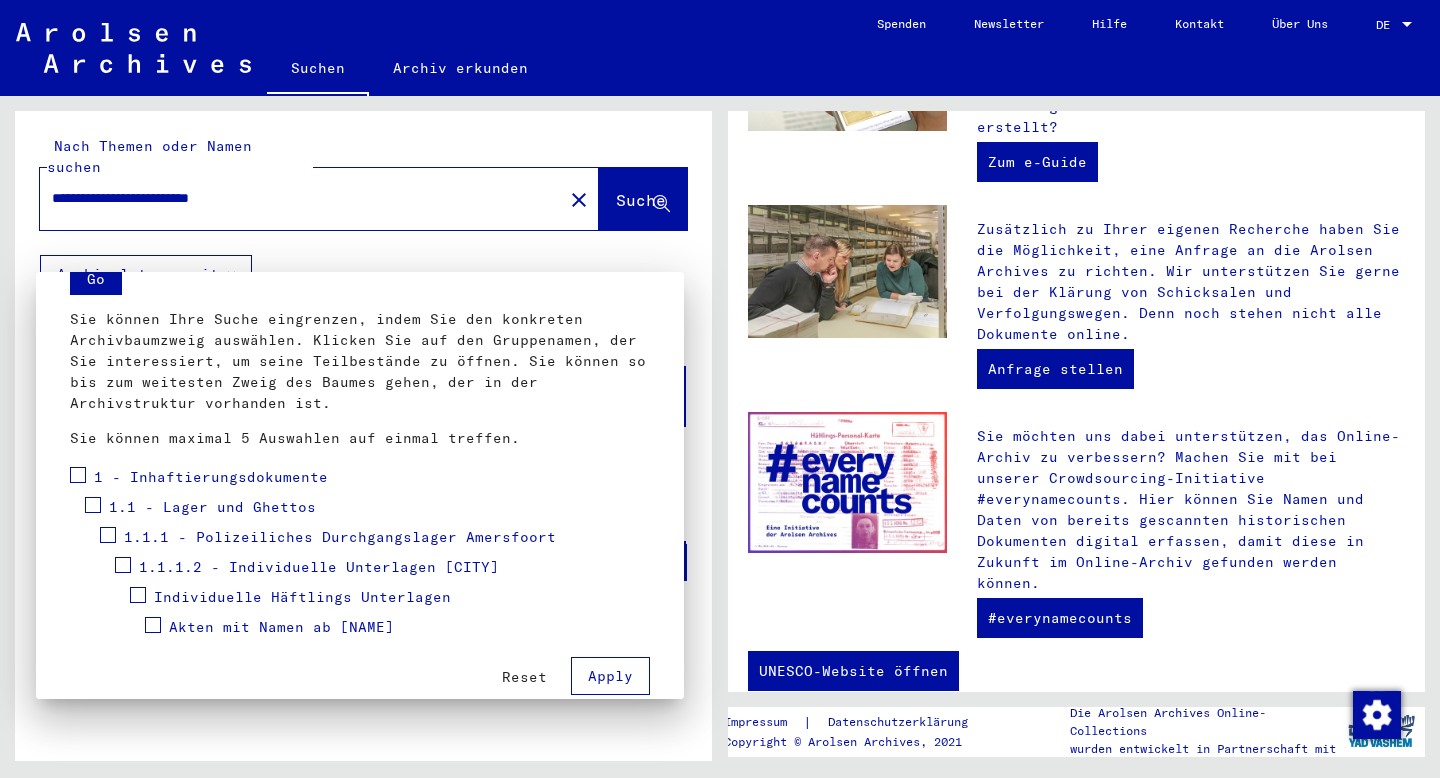 click on "Individuelle Häftlings Unterlagen" at bounding box center [146, 583] 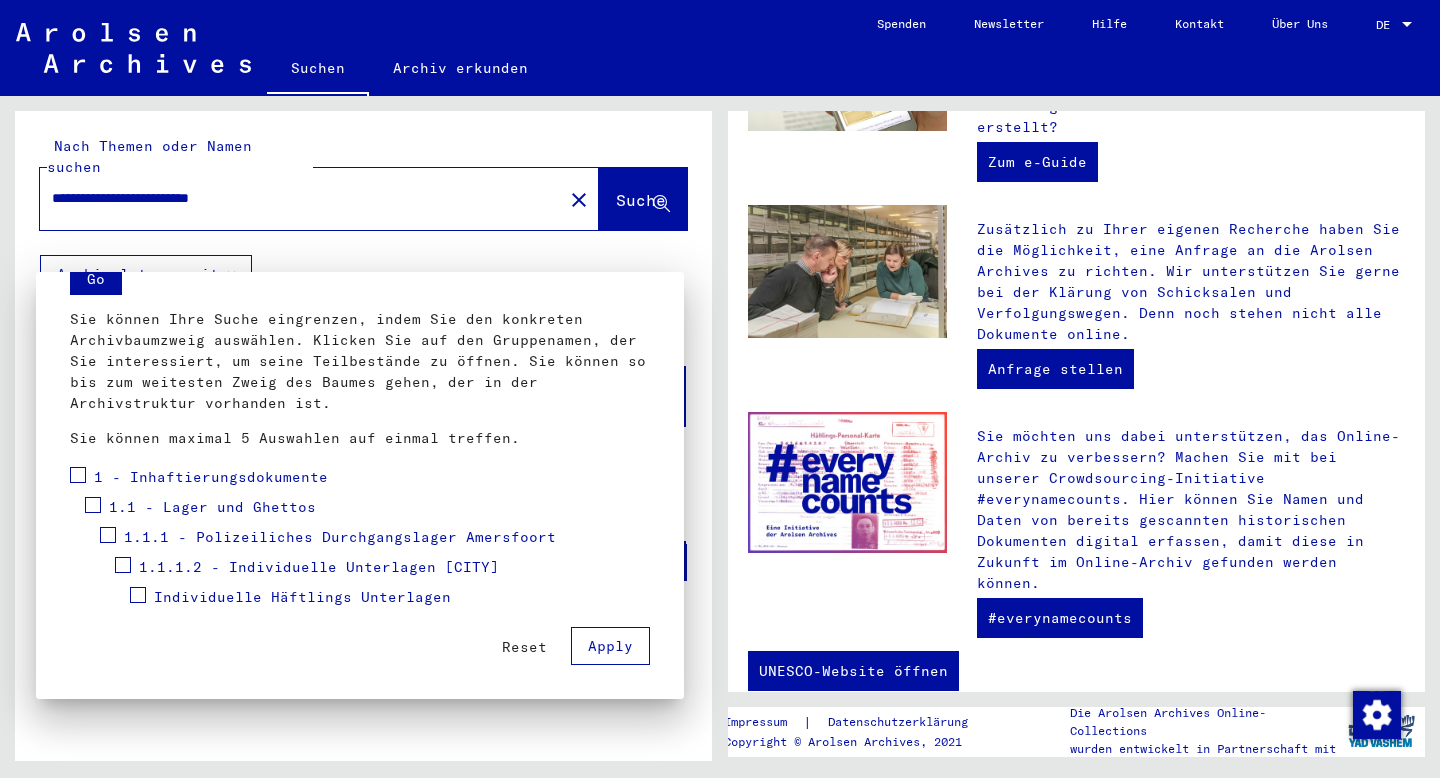 click on "Individuelle Häftlings Unterlagen" at bounding box center (146, 583) 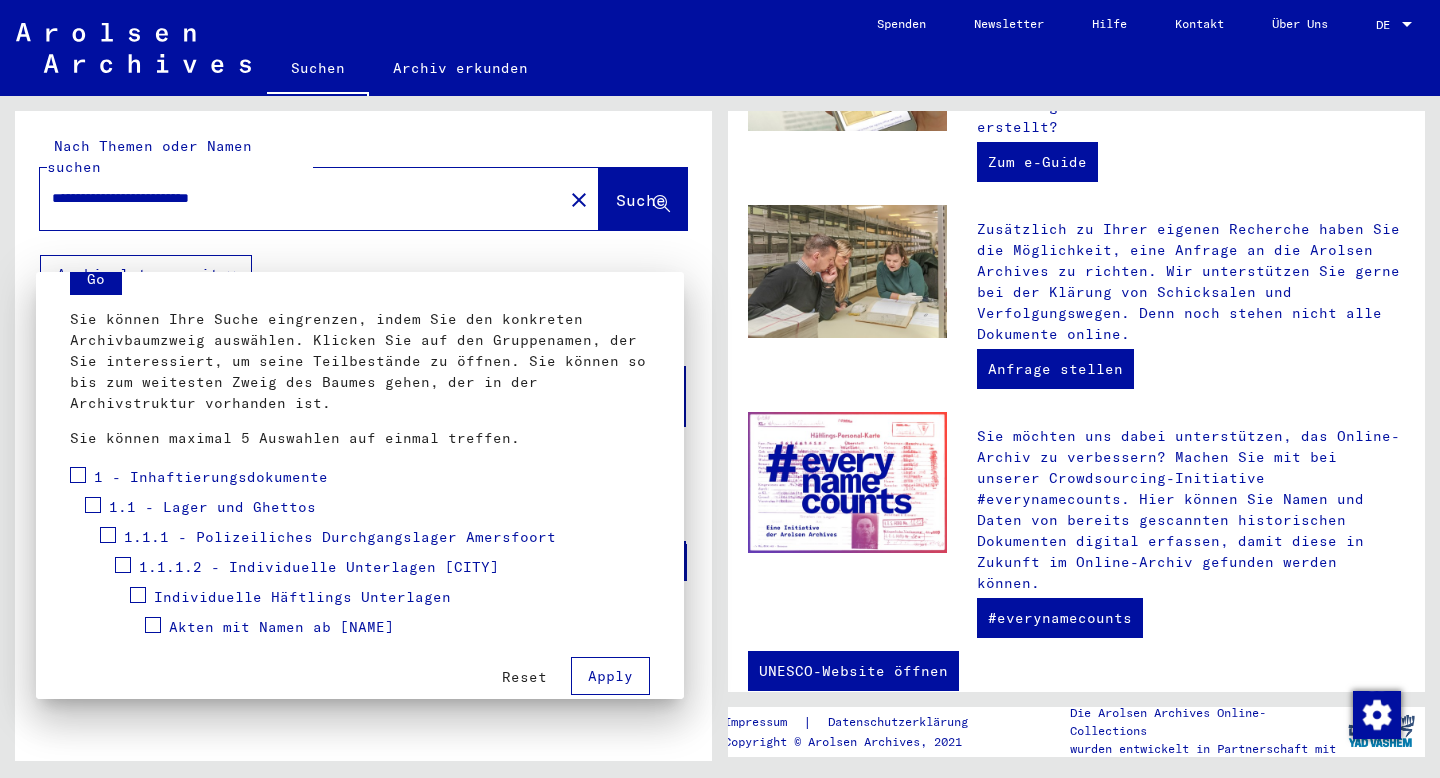 click on "Akten mit Namen ab [NAME]" at bounding box center [161, 613] 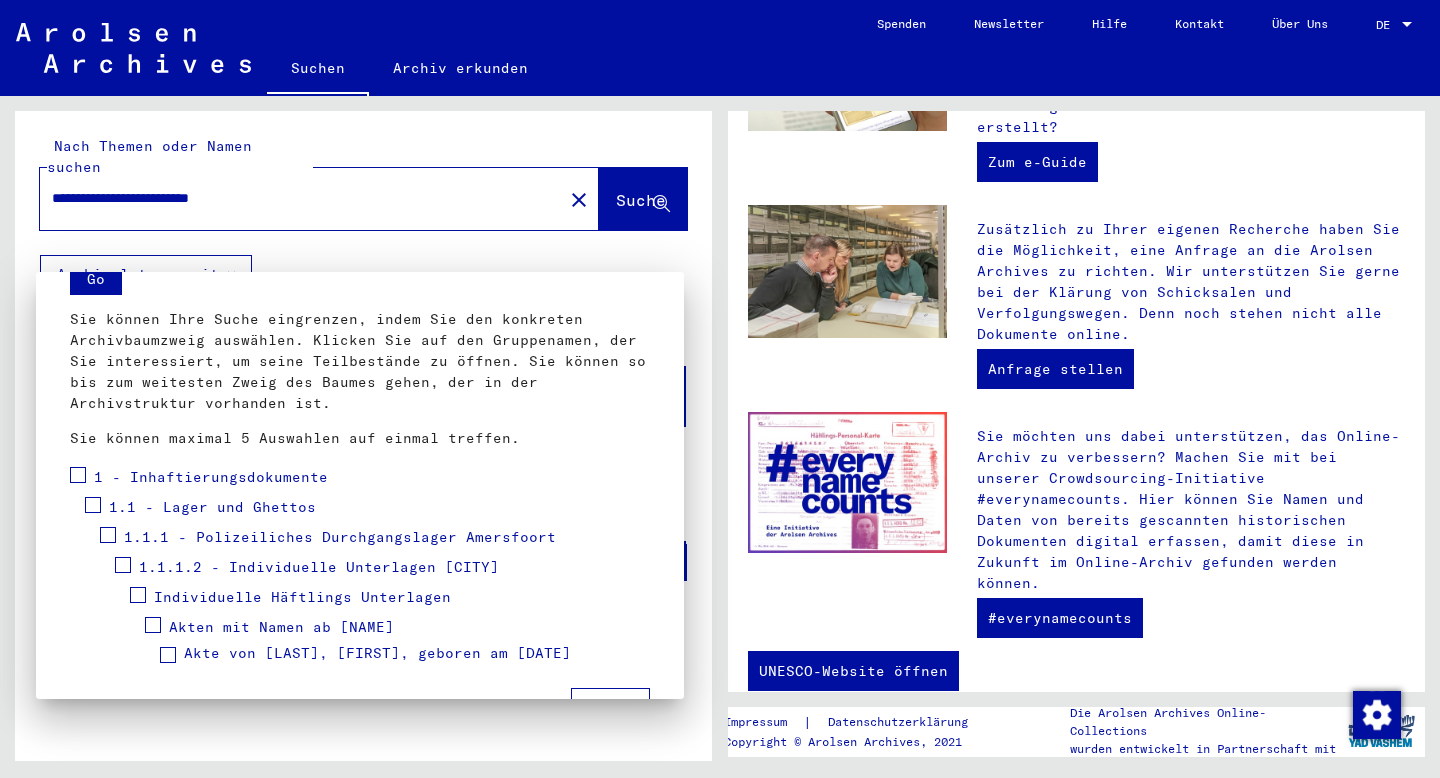 scroll, scrollTop: 144, scrollLeft: 0, axis: vertical 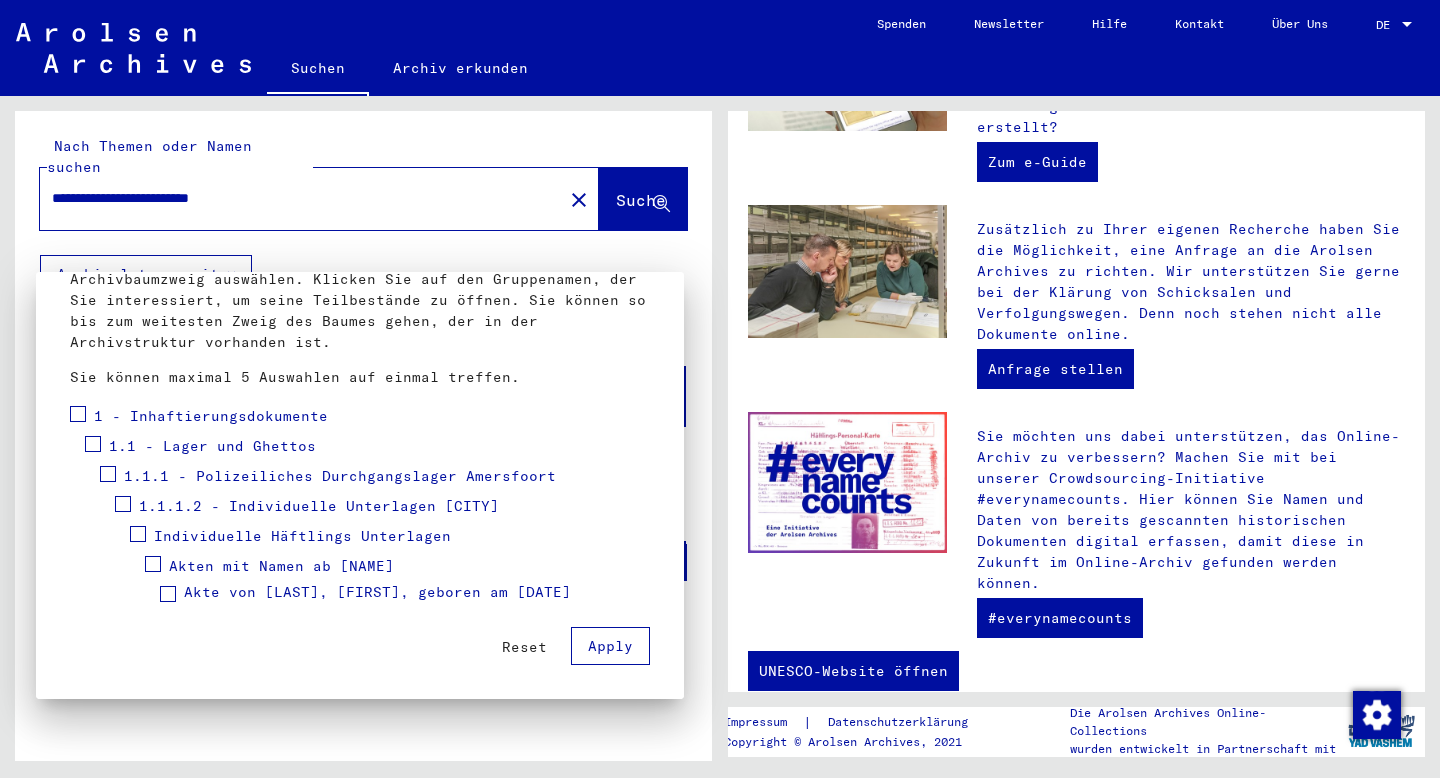 click on "Akte von [LAST], [FIRST], geboren am [DATE]" at bounding box center [377, 592] 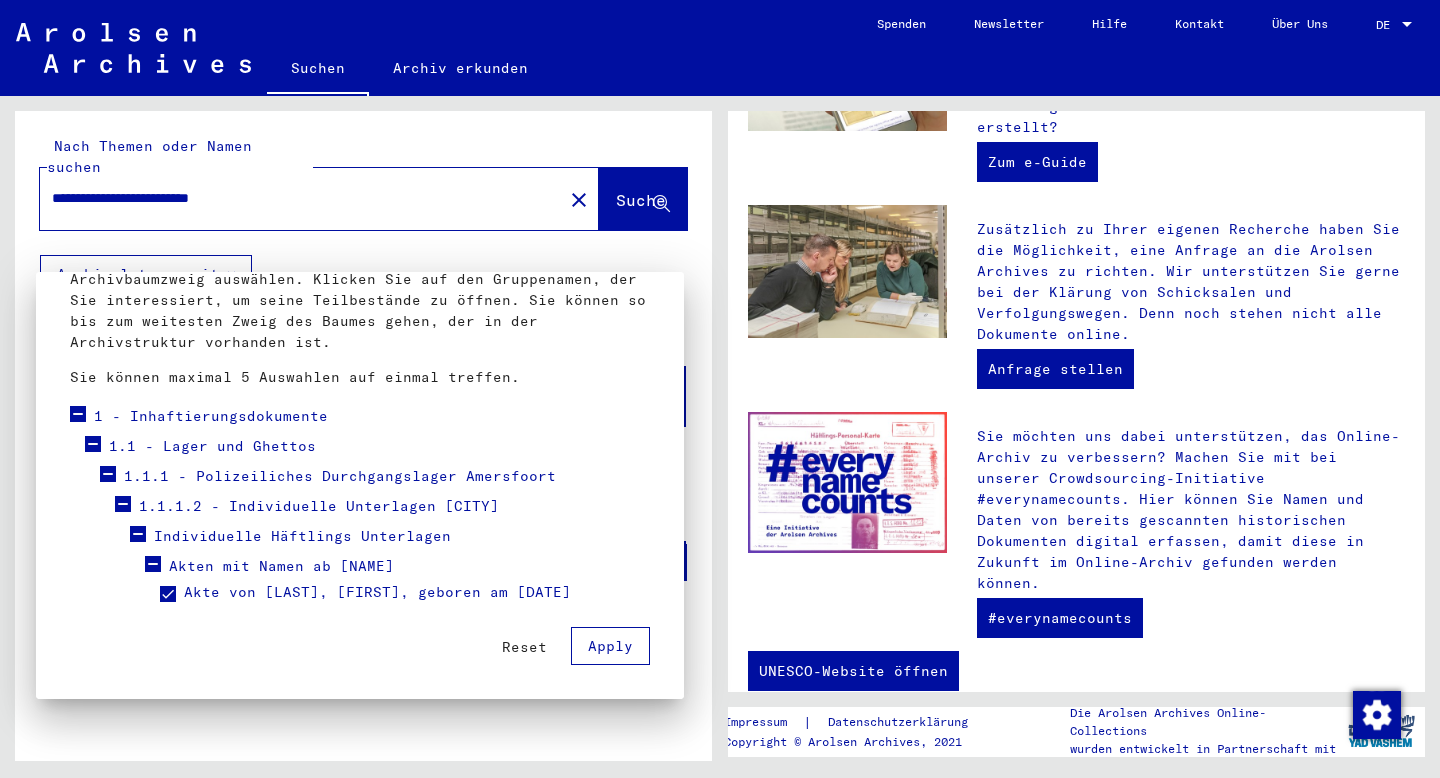 click on "Apply" at bounding box center [610, 646] 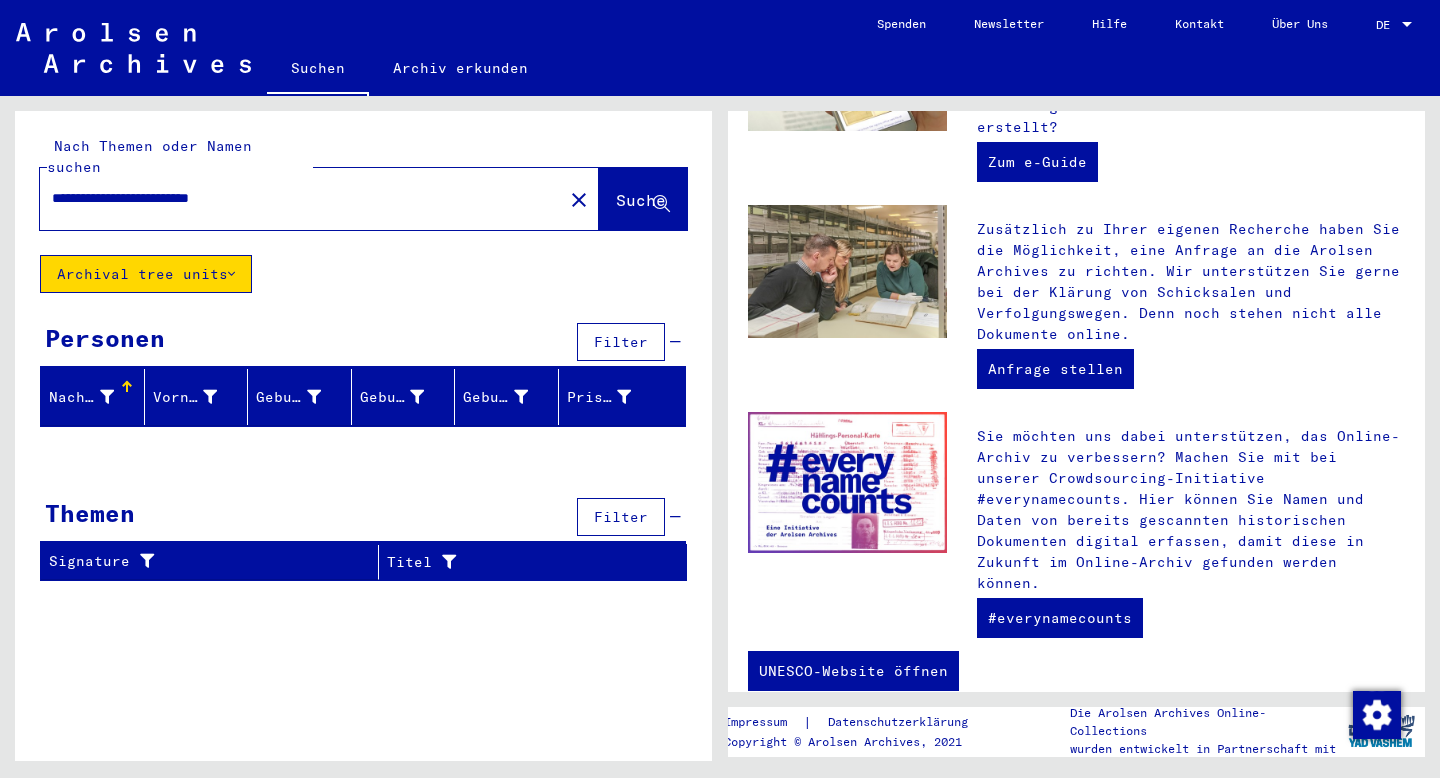 click on "**********" at bounding box center [295, 198] 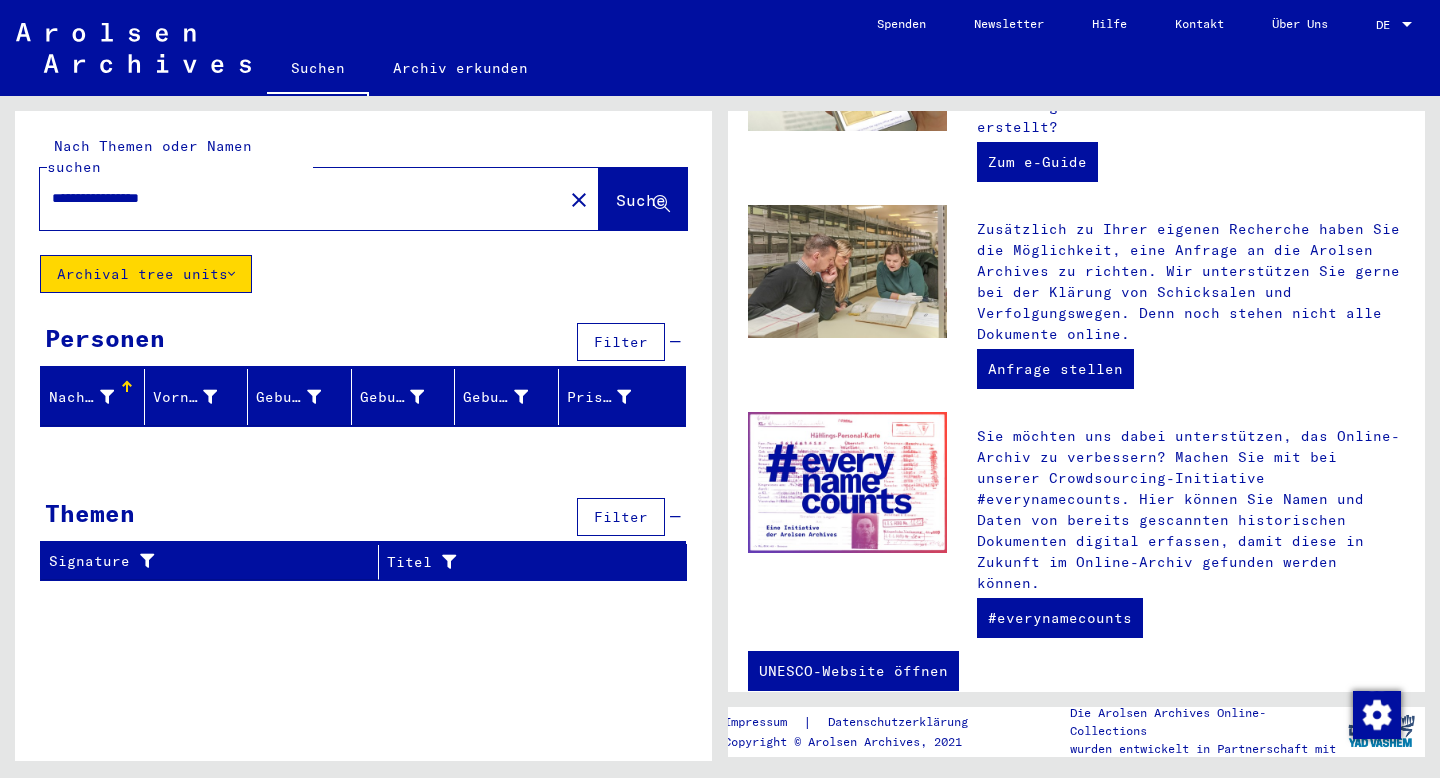 click on "Suche" at bounding box center (643, 199) 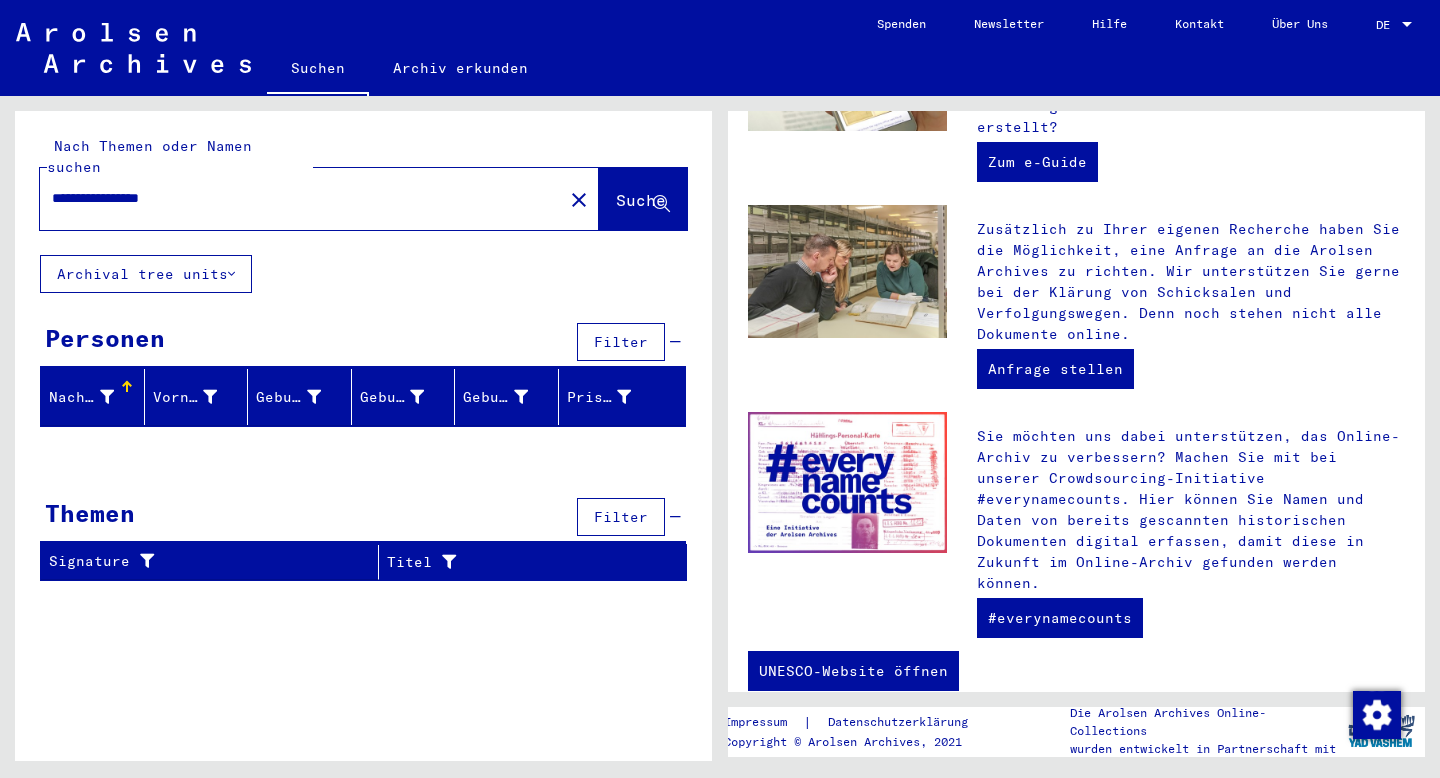 click on "**********" at bounding box center (295, 198) 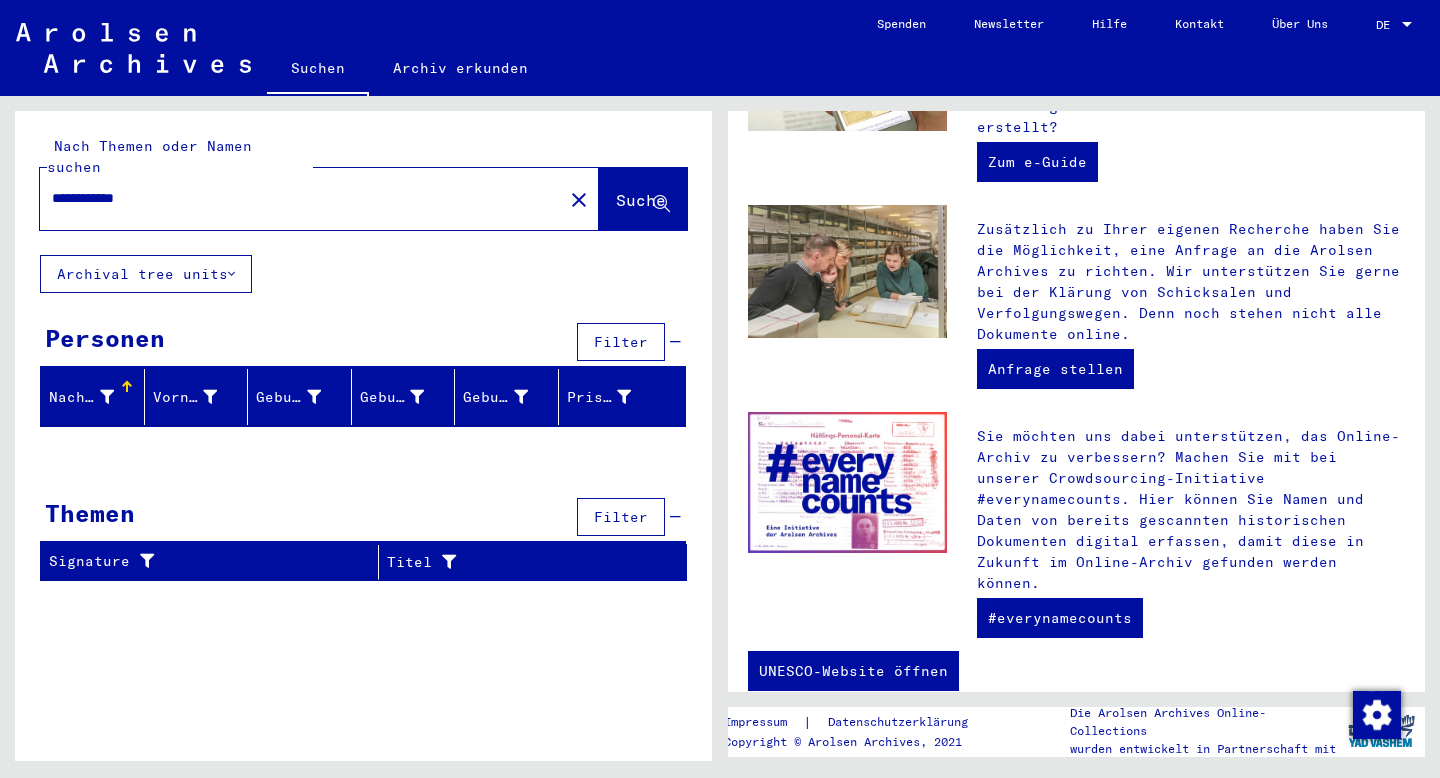 click on "Suche" at bounding box center [641, 200] 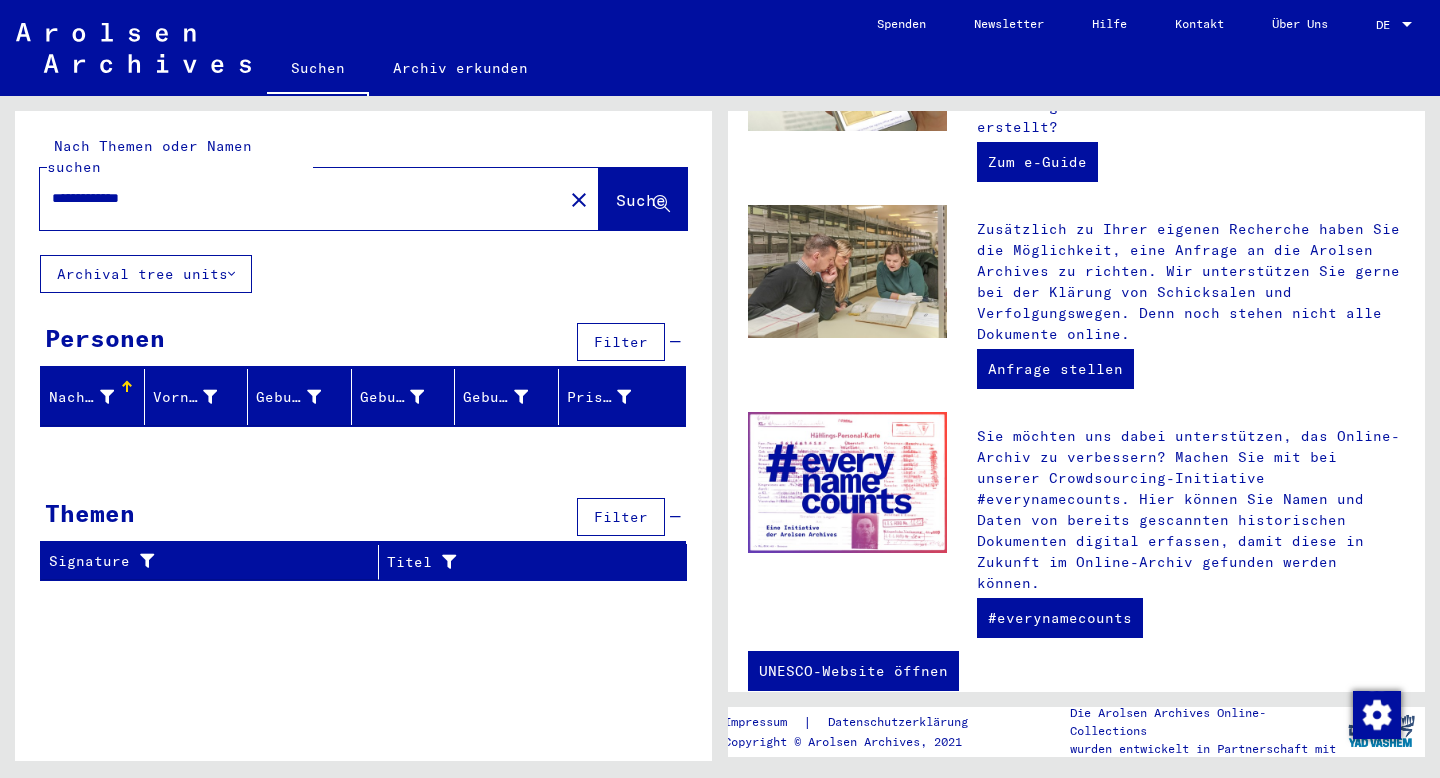type on "**********" 